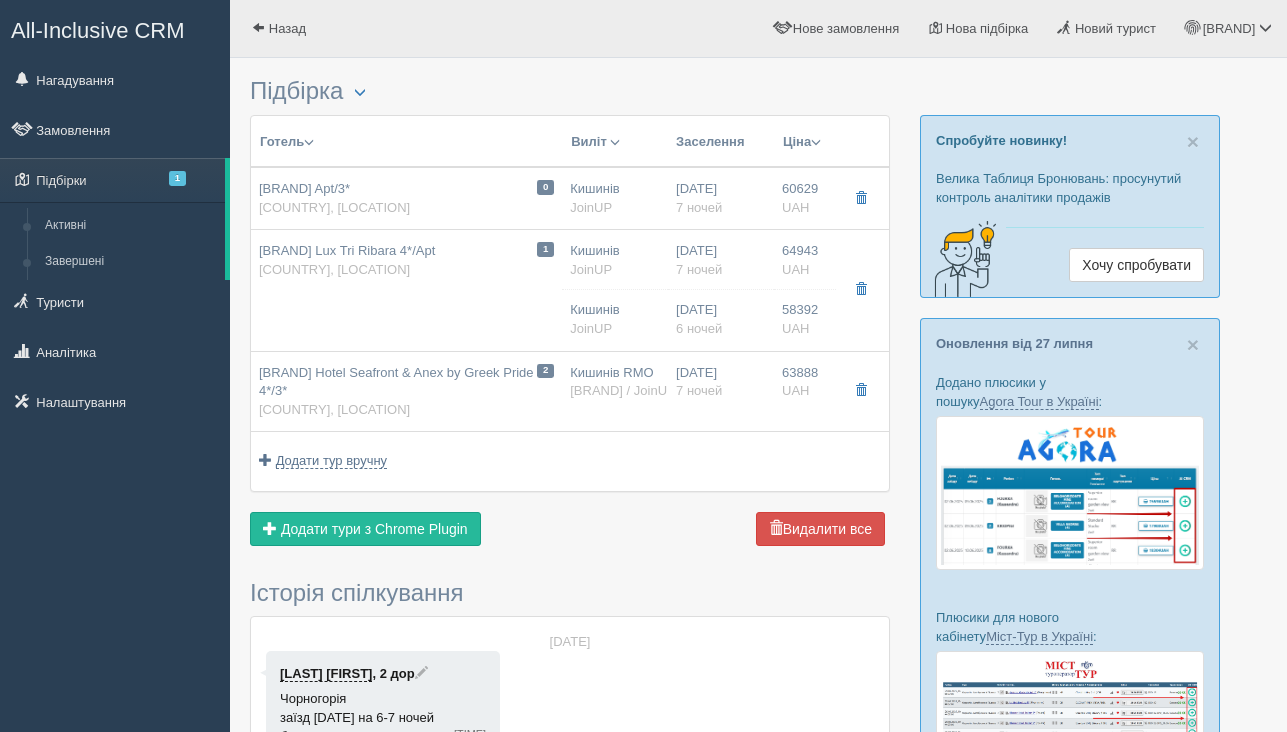 scroll, scrollTop: 0, scrollLeft: 0, axis: both 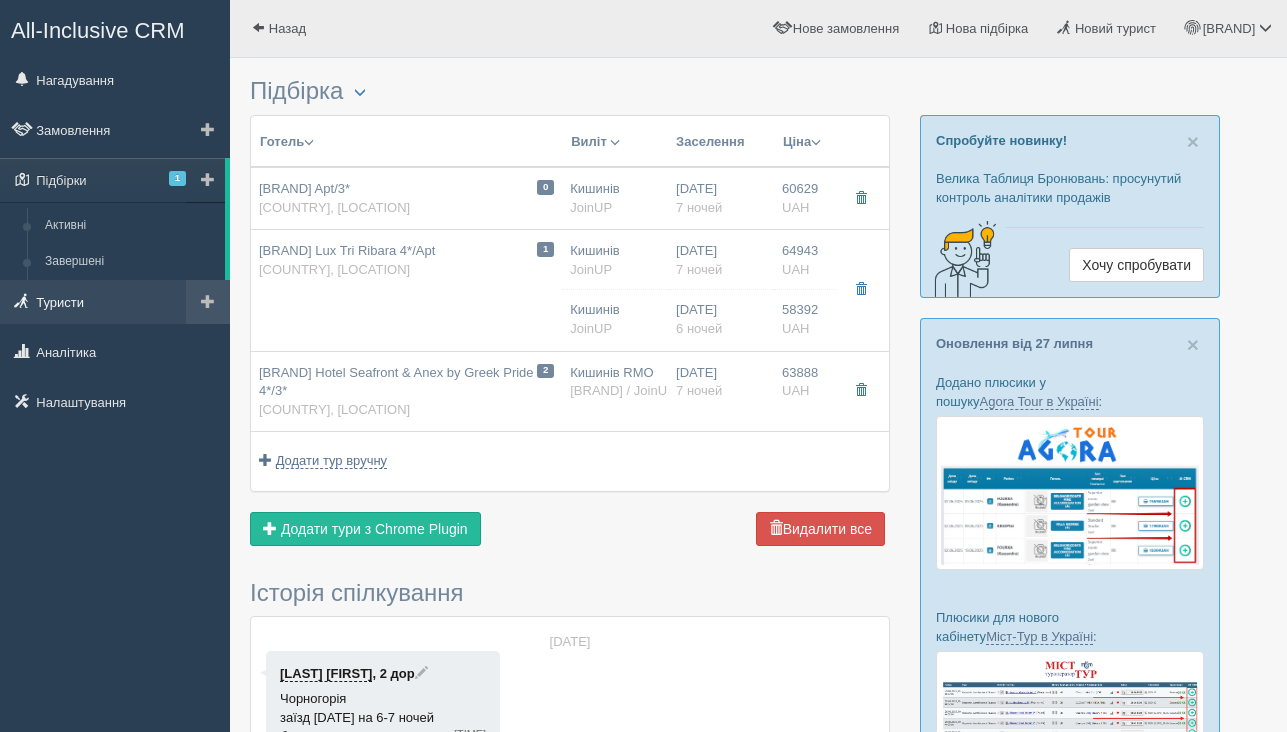 click on "Туристи" at bounding box center (115, 302) 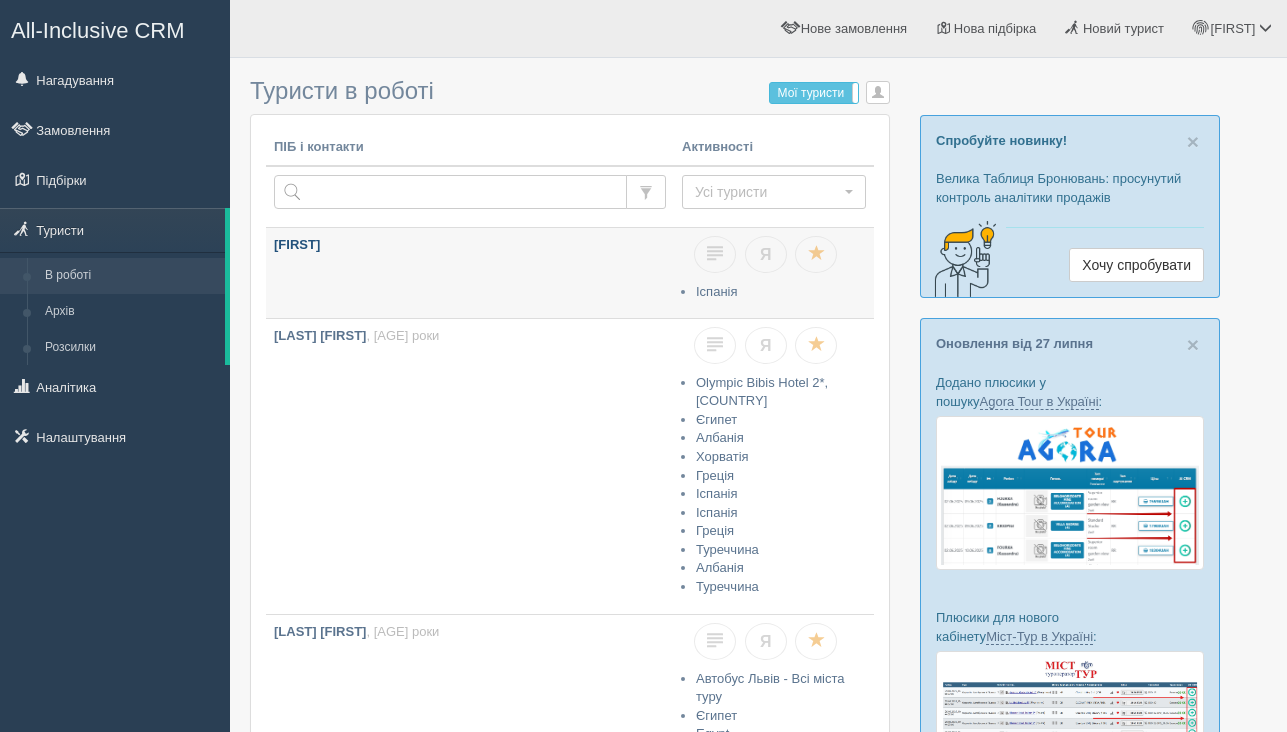 scroll, scrollTop: 0, scrollLeft: 0, axis: both 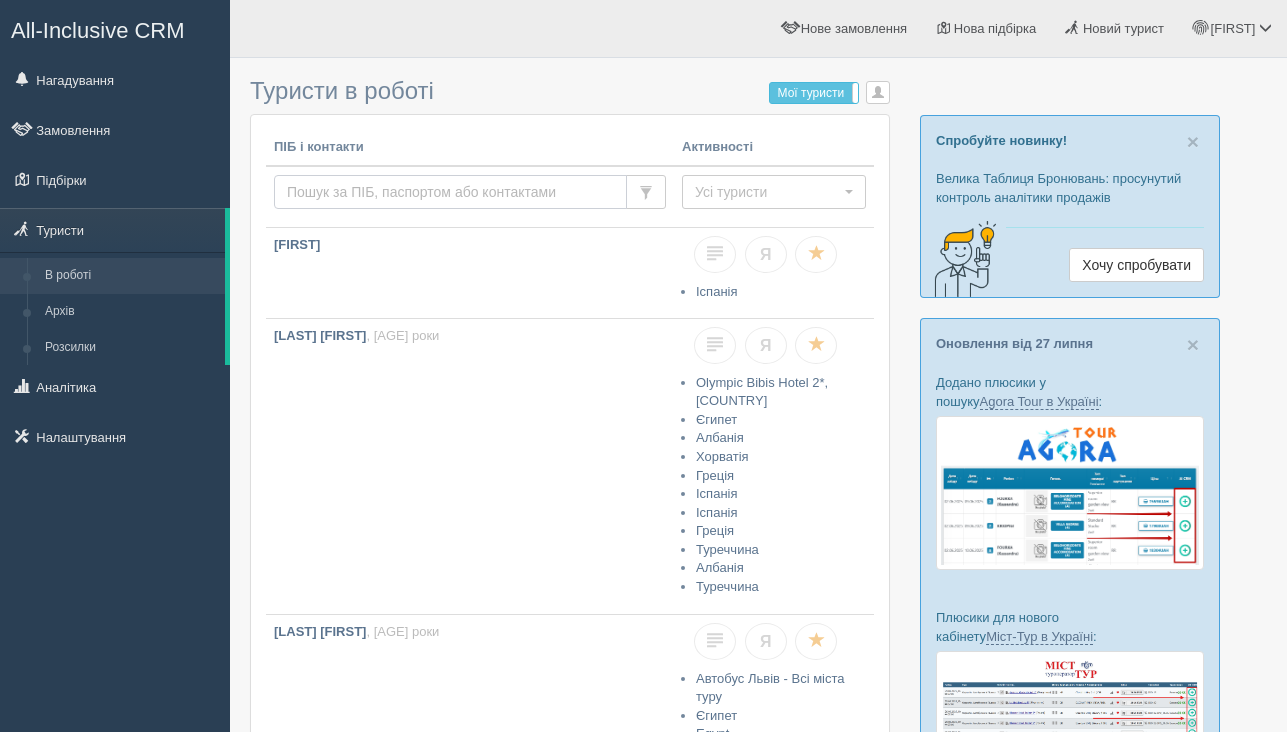 click at bounding box center [450, 192] 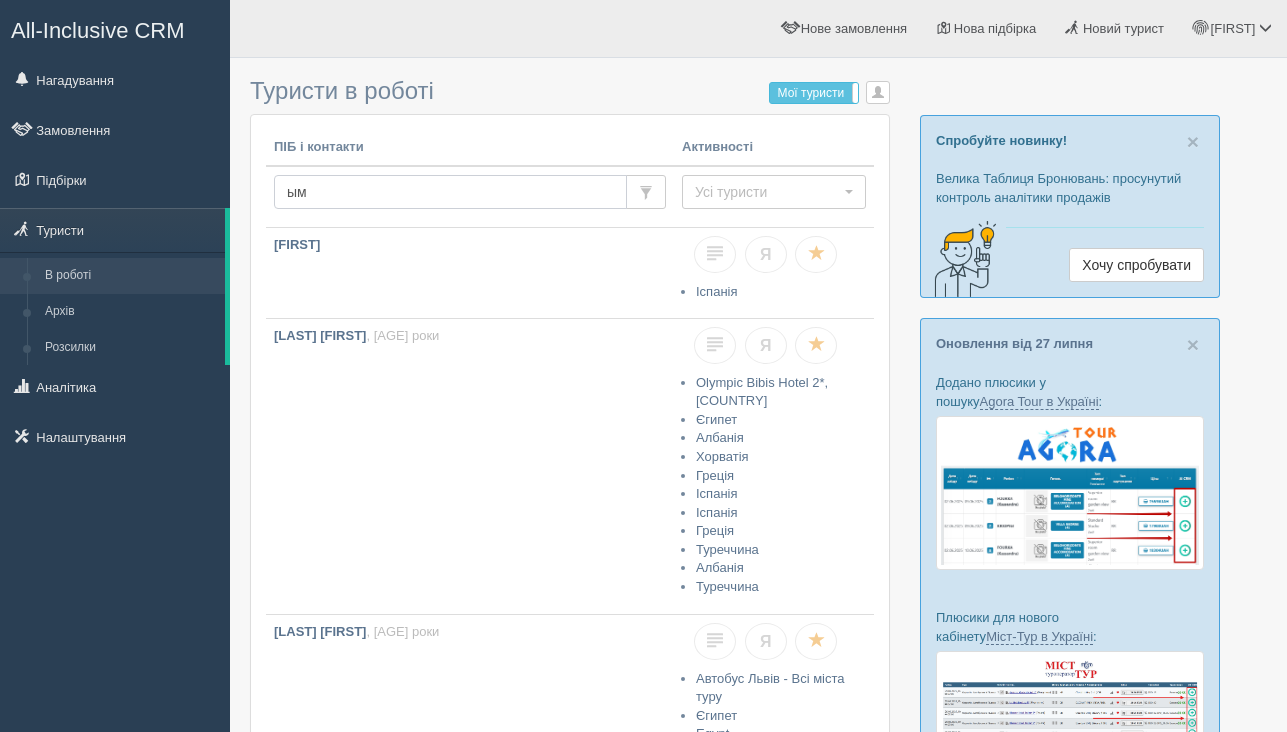 type on "ы" 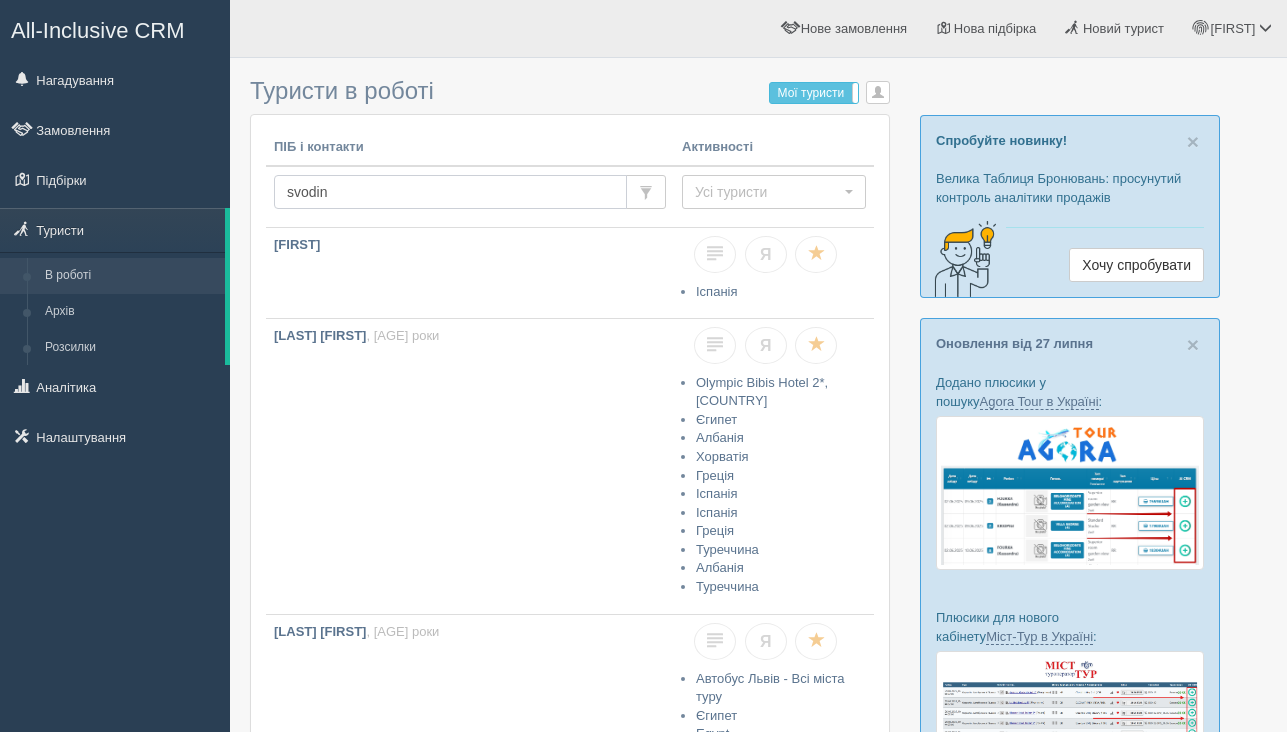type on "[LAST]" 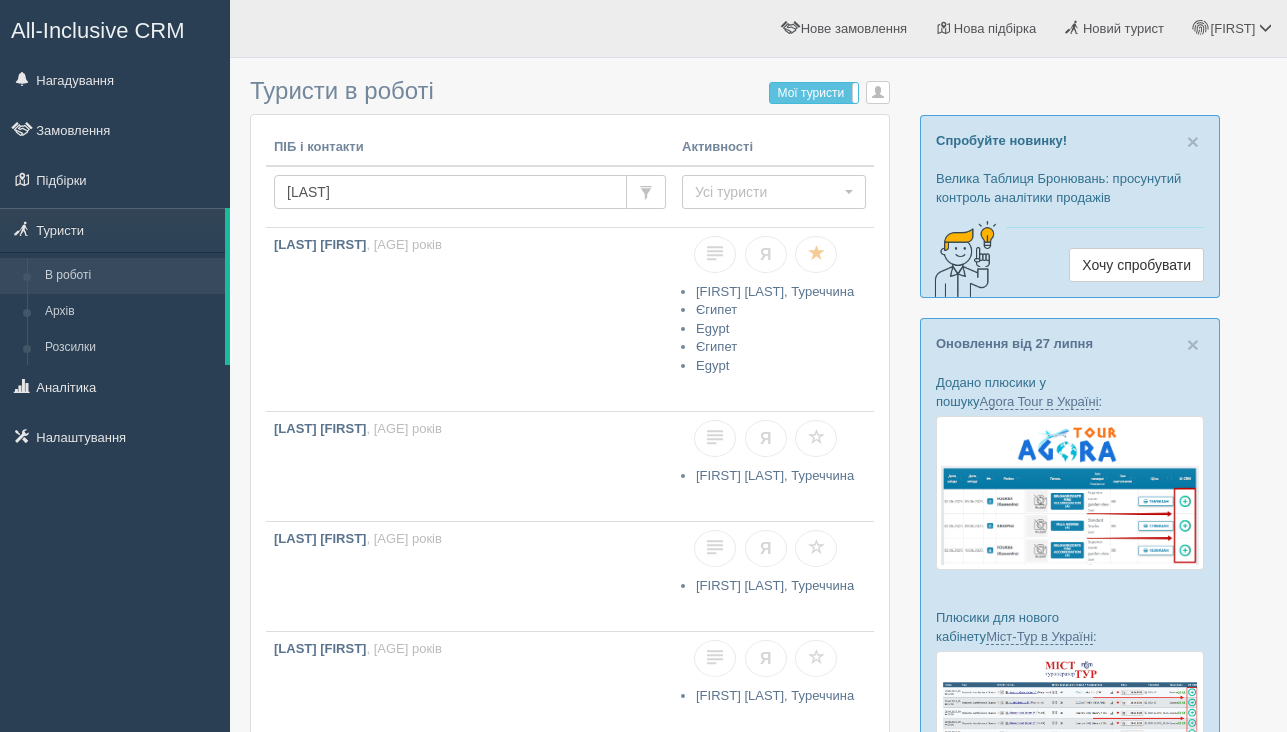 scroll, scrollTop: 0, scrollLeft: 0, axis: both 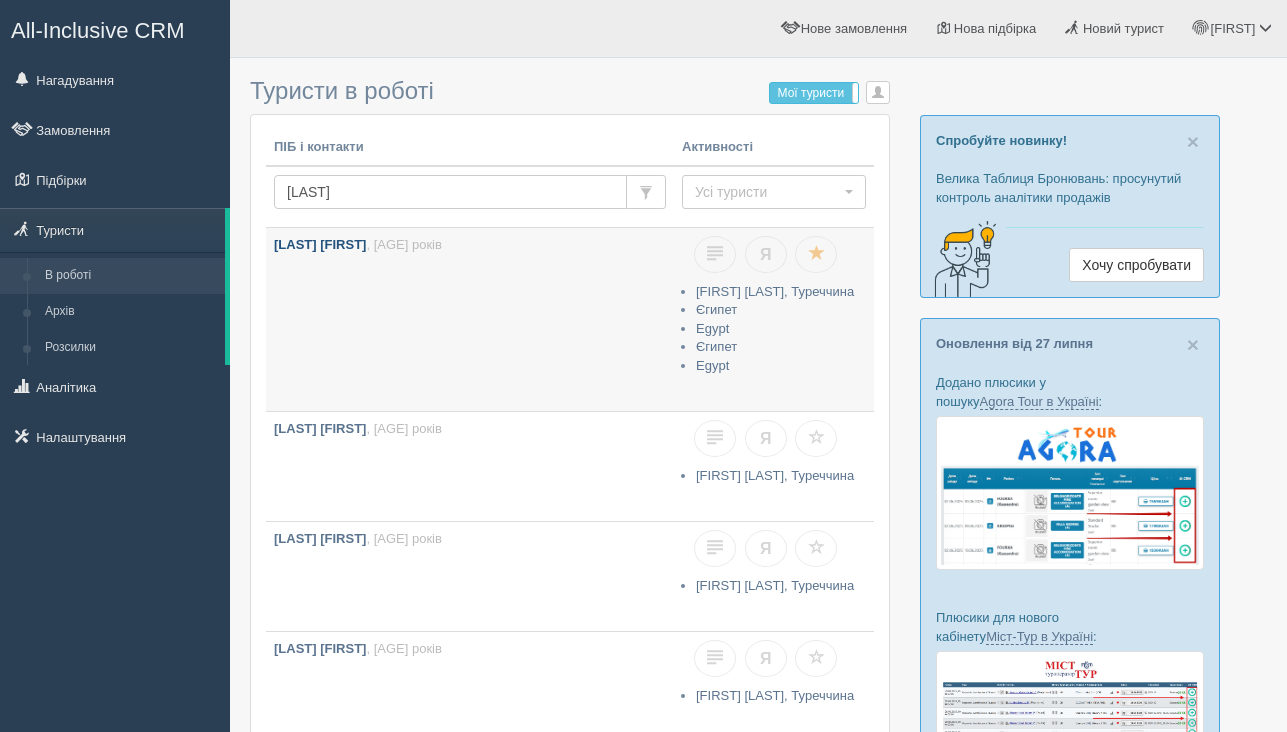 click on "[LAST] [FIRST] ,
[AGE] років" at bounding box center [470, 319] 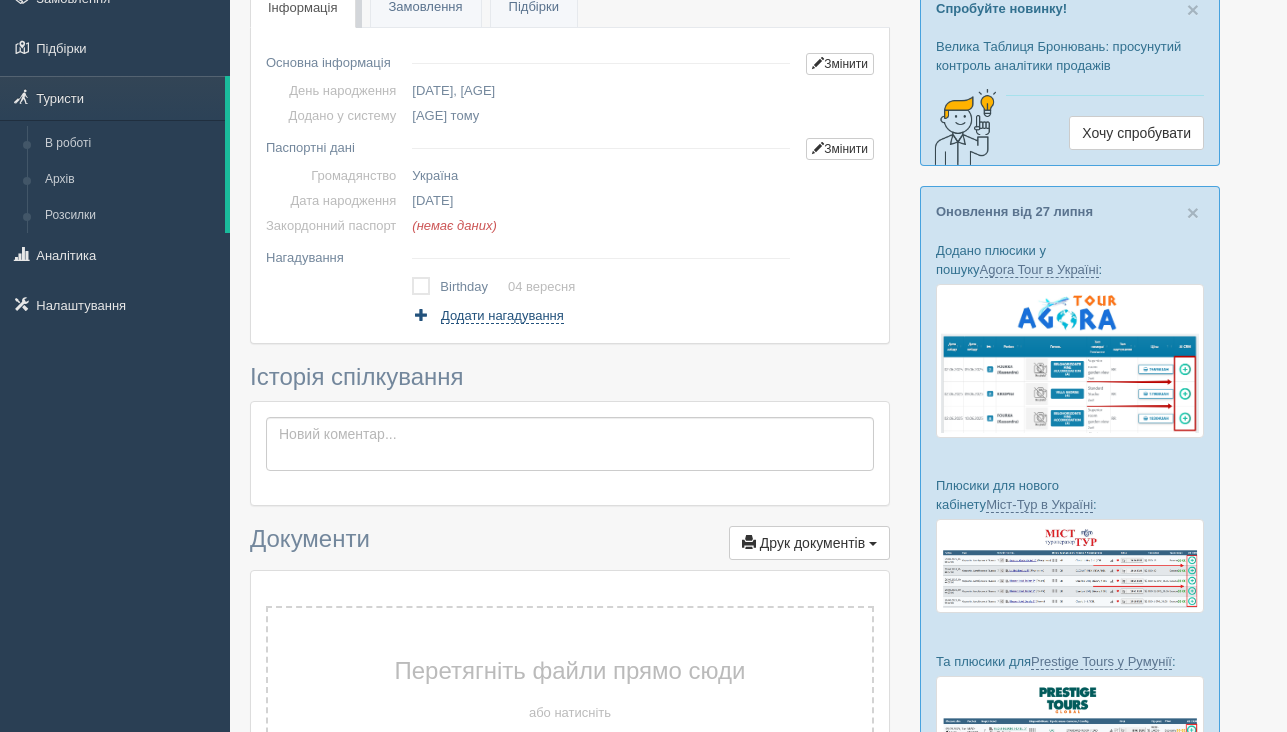 scroll, scrollTop: 90, scrollLeft: 0, axis: vertical 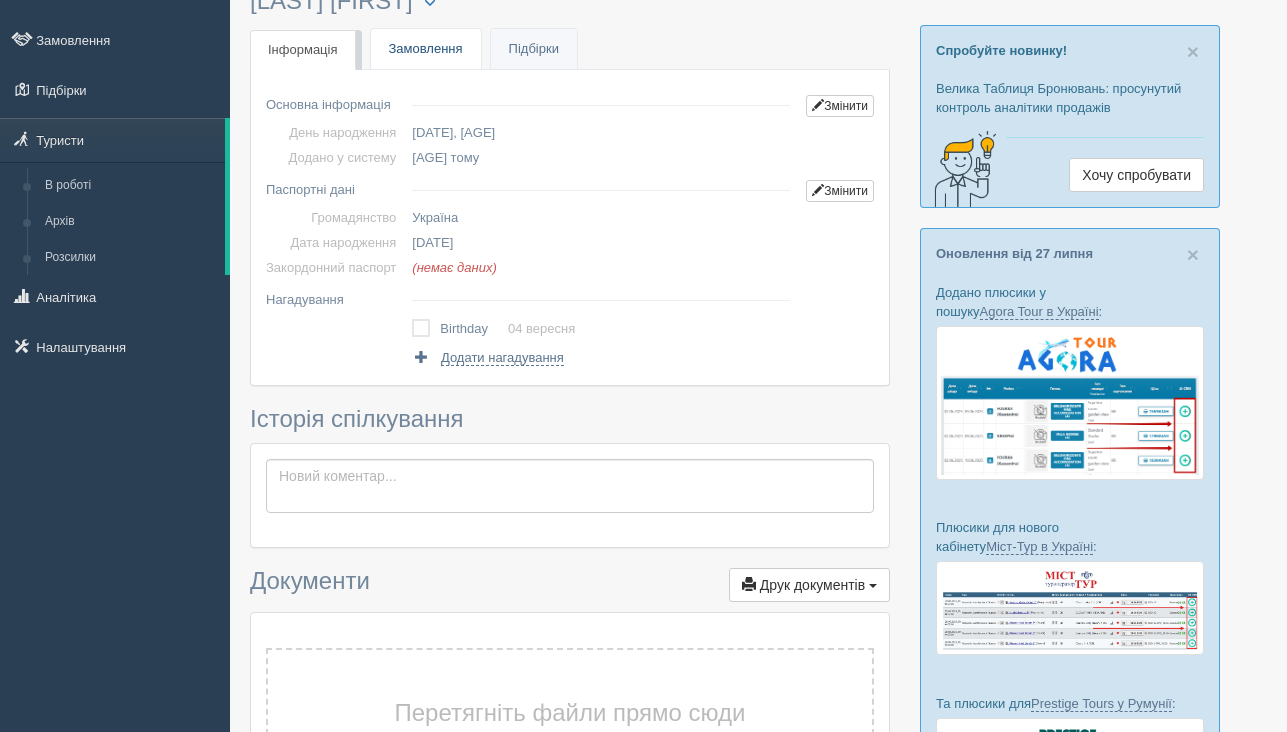 click on "Замовлення" at bounding box center [426, 49] 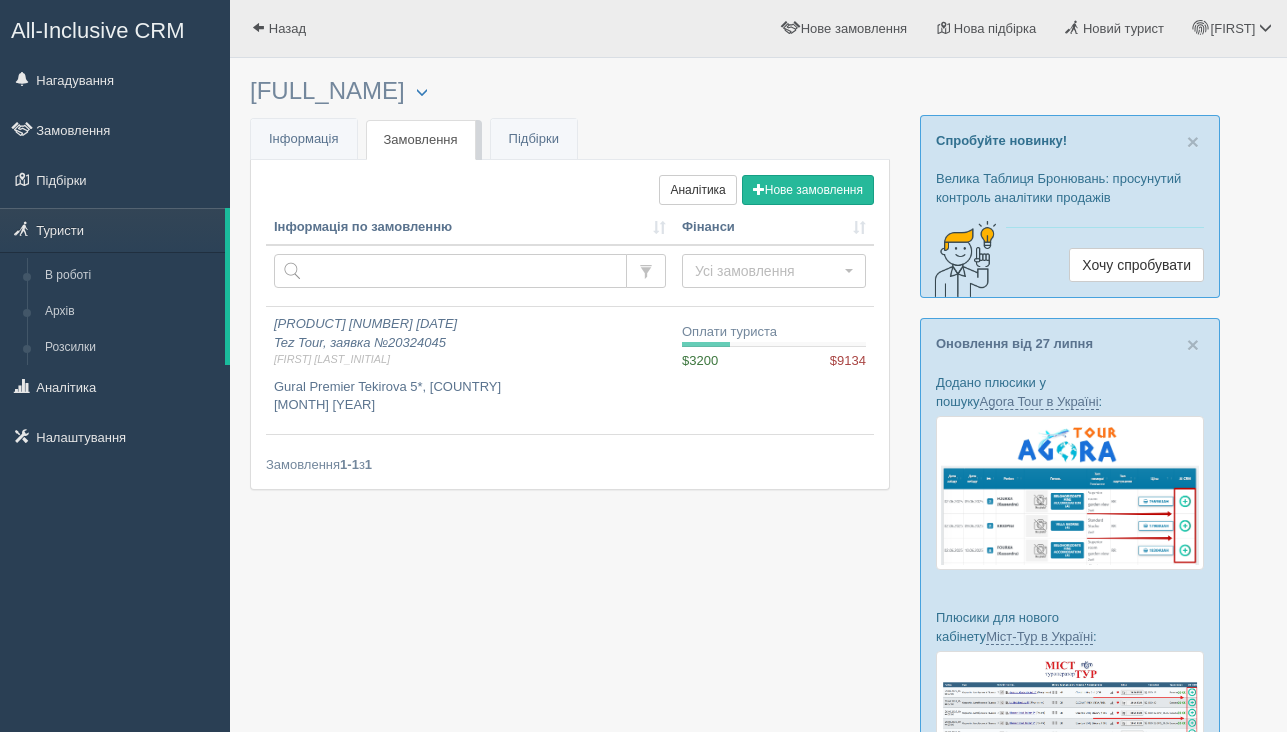scroll, scrollTop: 0, scrollLeft: 0, axis: both 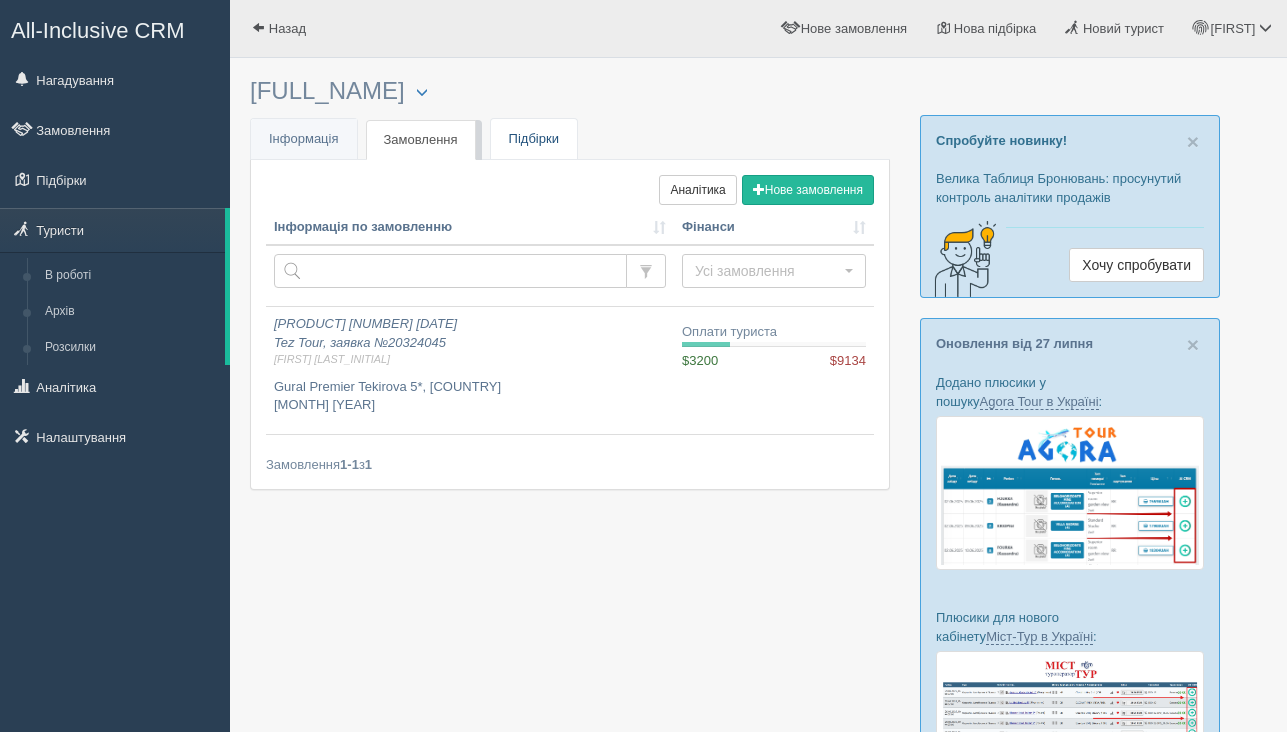 click on "Підбірки" at bounding box center (534, 139) 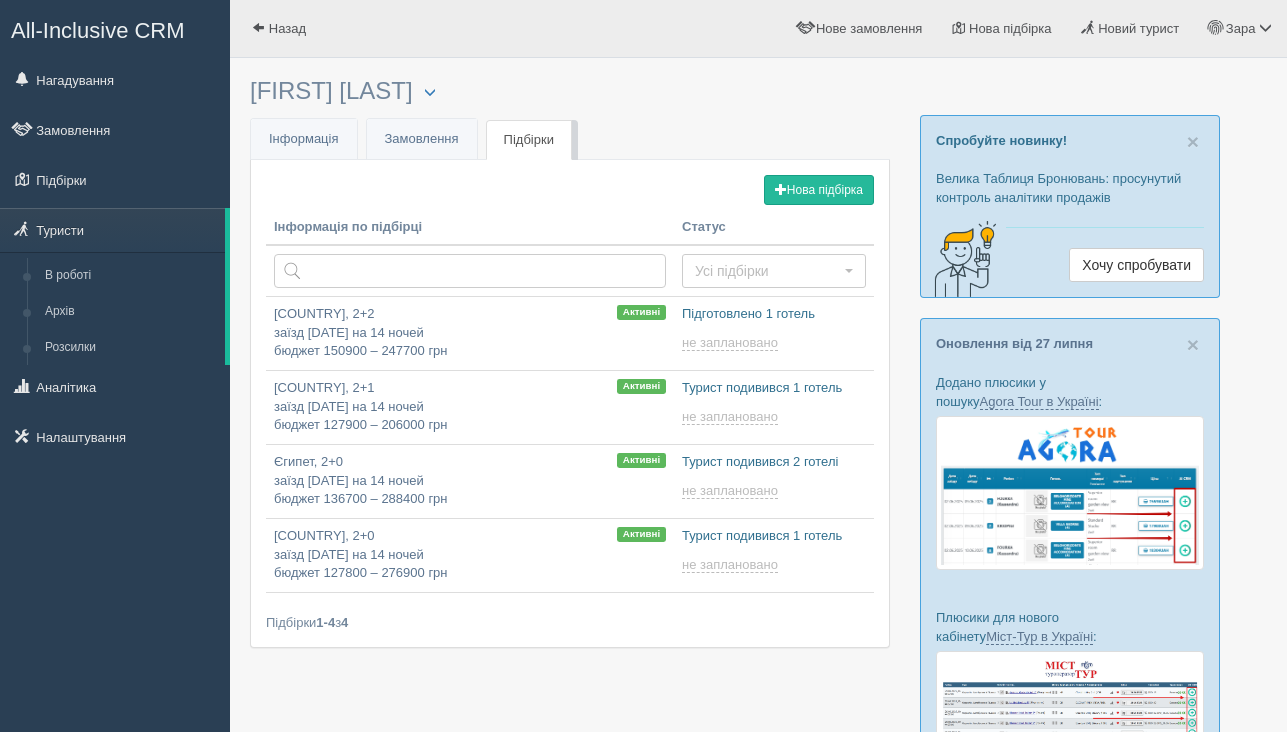 scroll, scrollTop: 0, scrollLeft: 0, axis: both 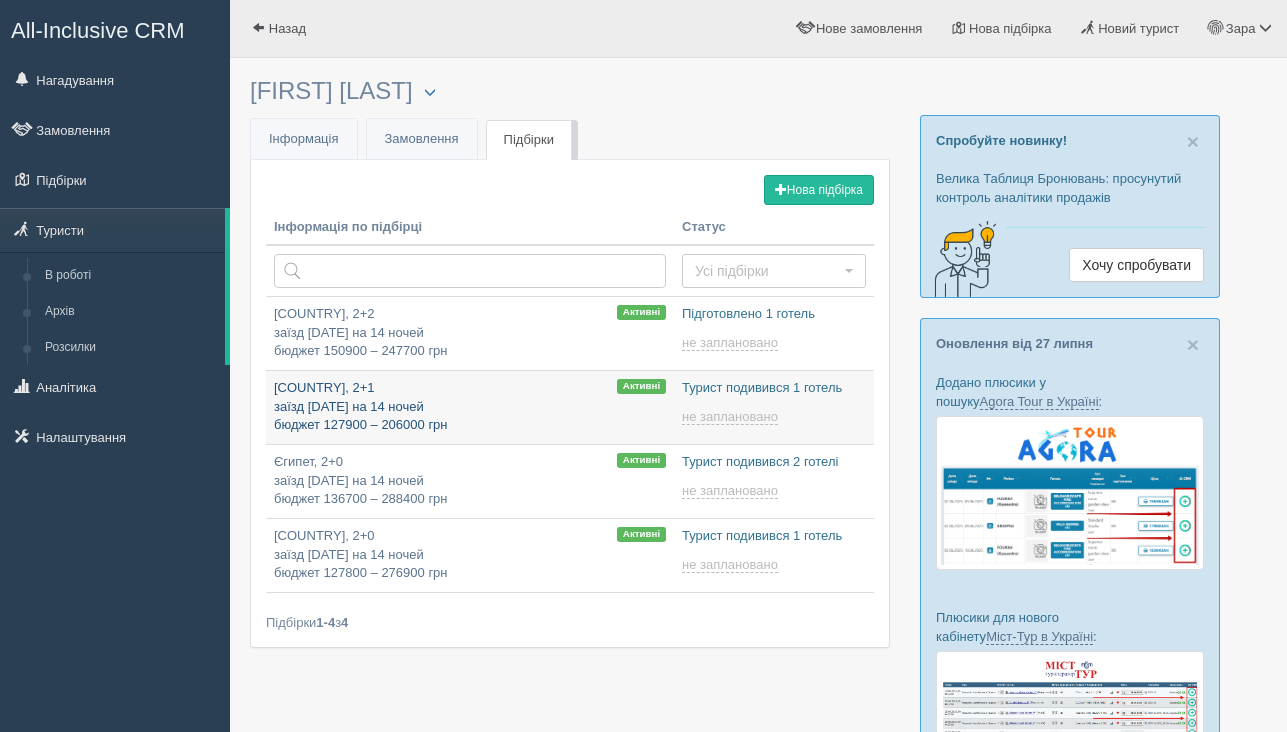 type on "2025-08-03 16:50" 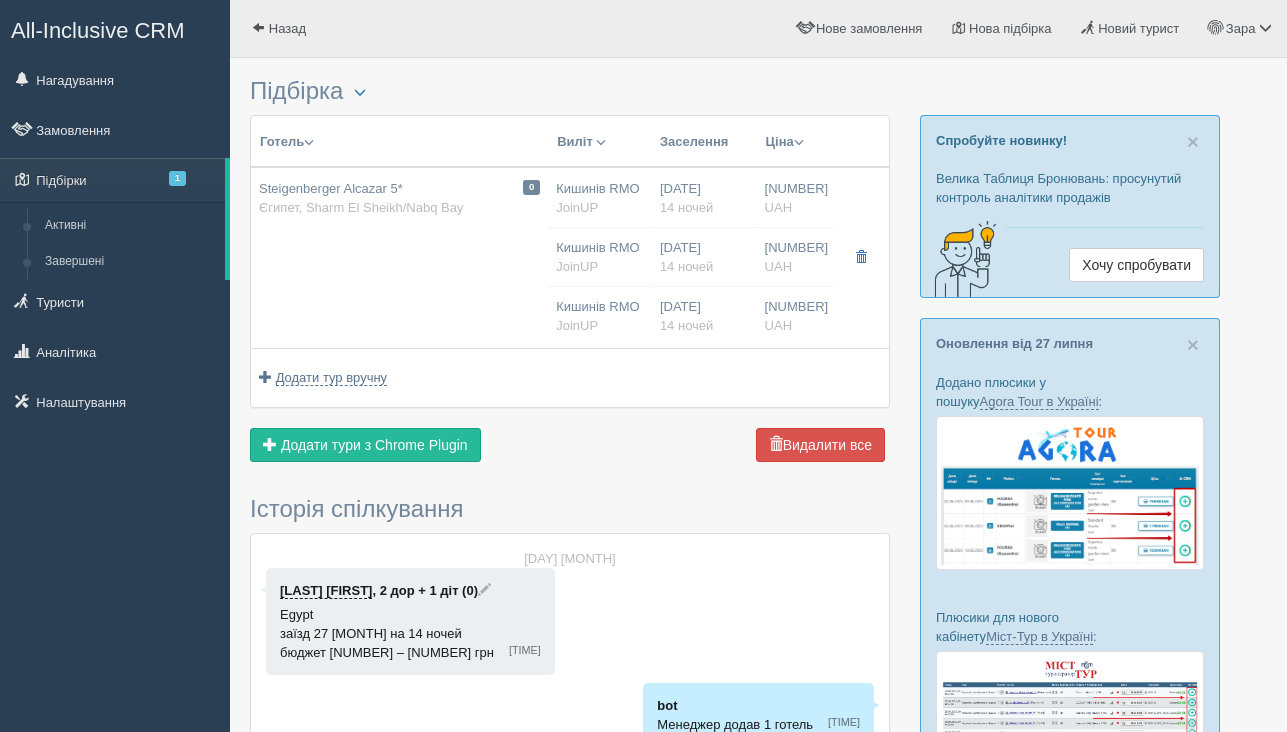 scroll, scrollTop: 0, scrollLeft: 0, axis: both 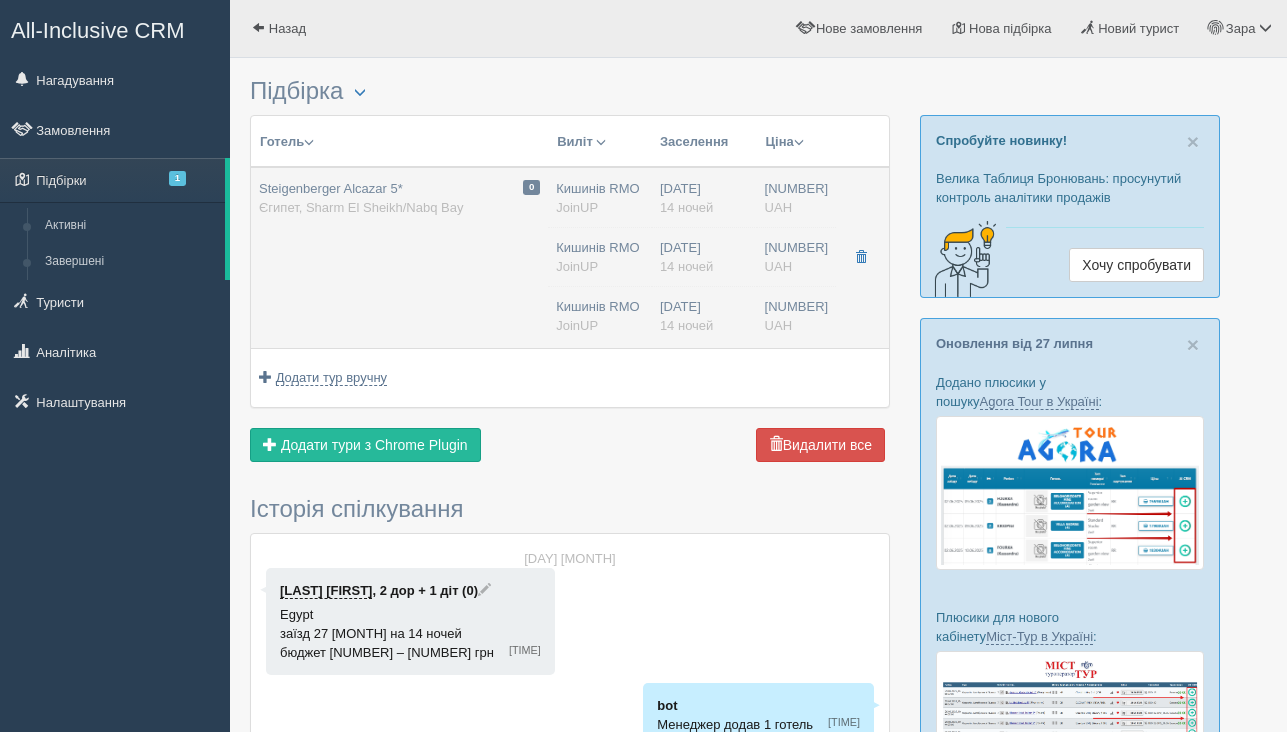click on "0
Steigenberger Alcazar 5*
Єгипет, Sharm El Sheikh/Nabq Bay" at bounding box center [399, 257] 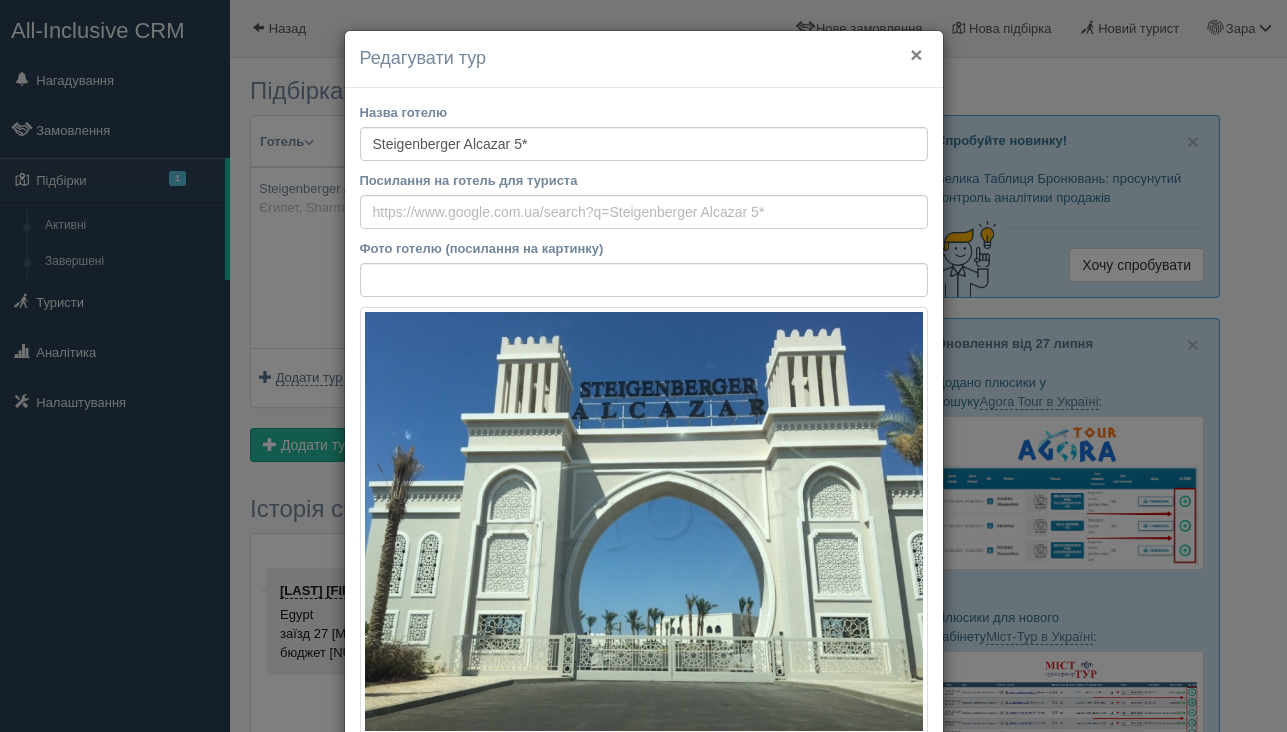 click on "×" at bounding box center (916, 54) 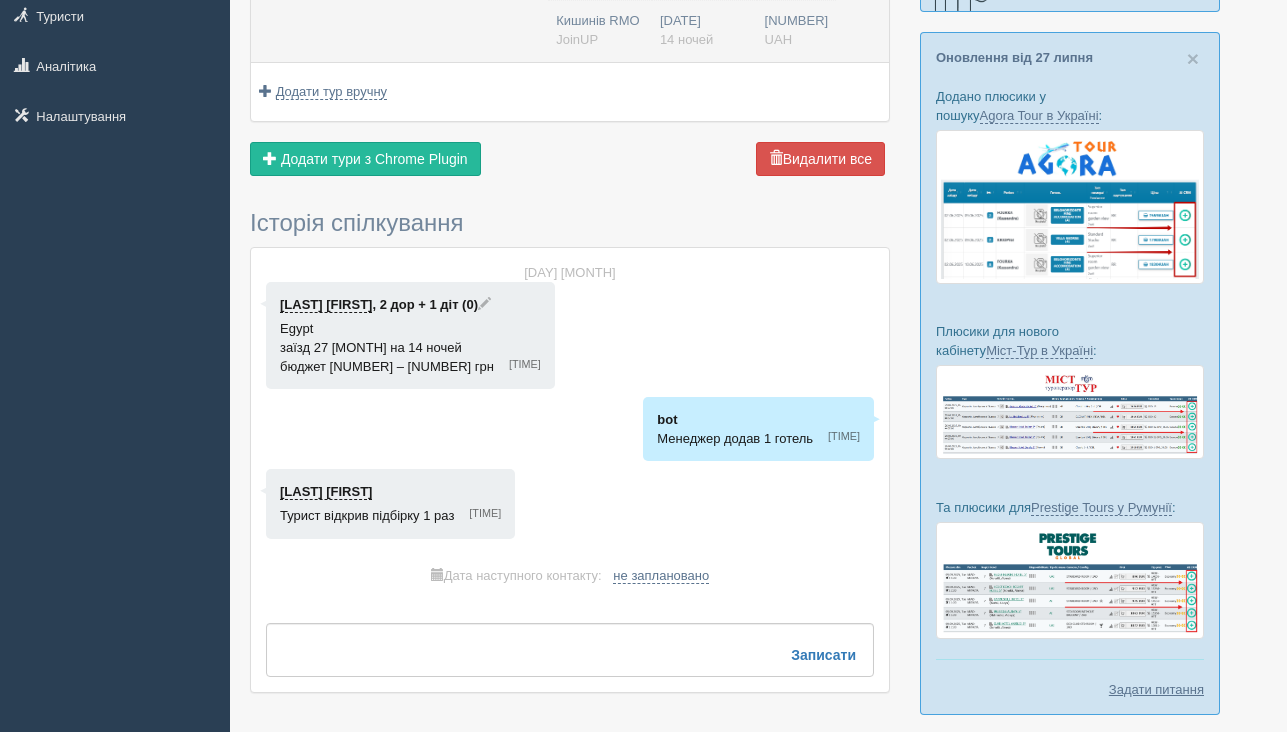 scroll, scrollTop: 380, scrollLeft: 0, axis: vertical 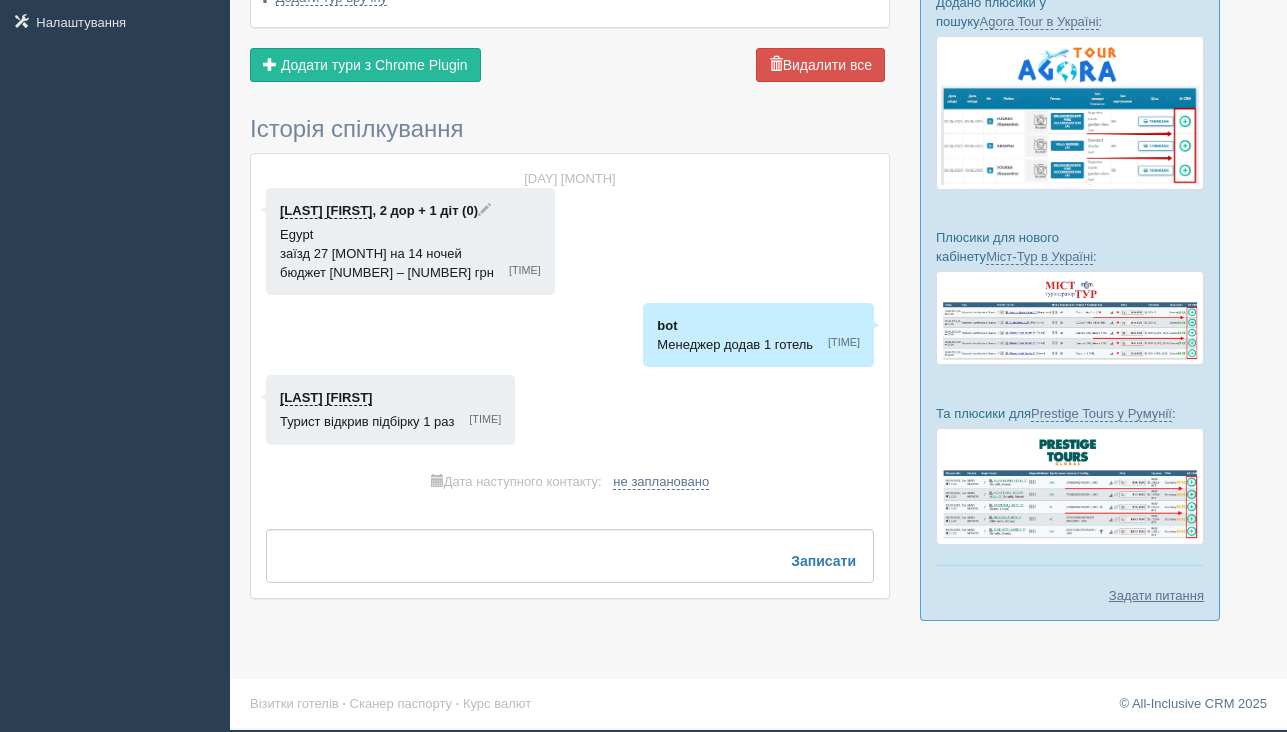 click on "SVODINA YULIIA" at bounding box center [326, 398] 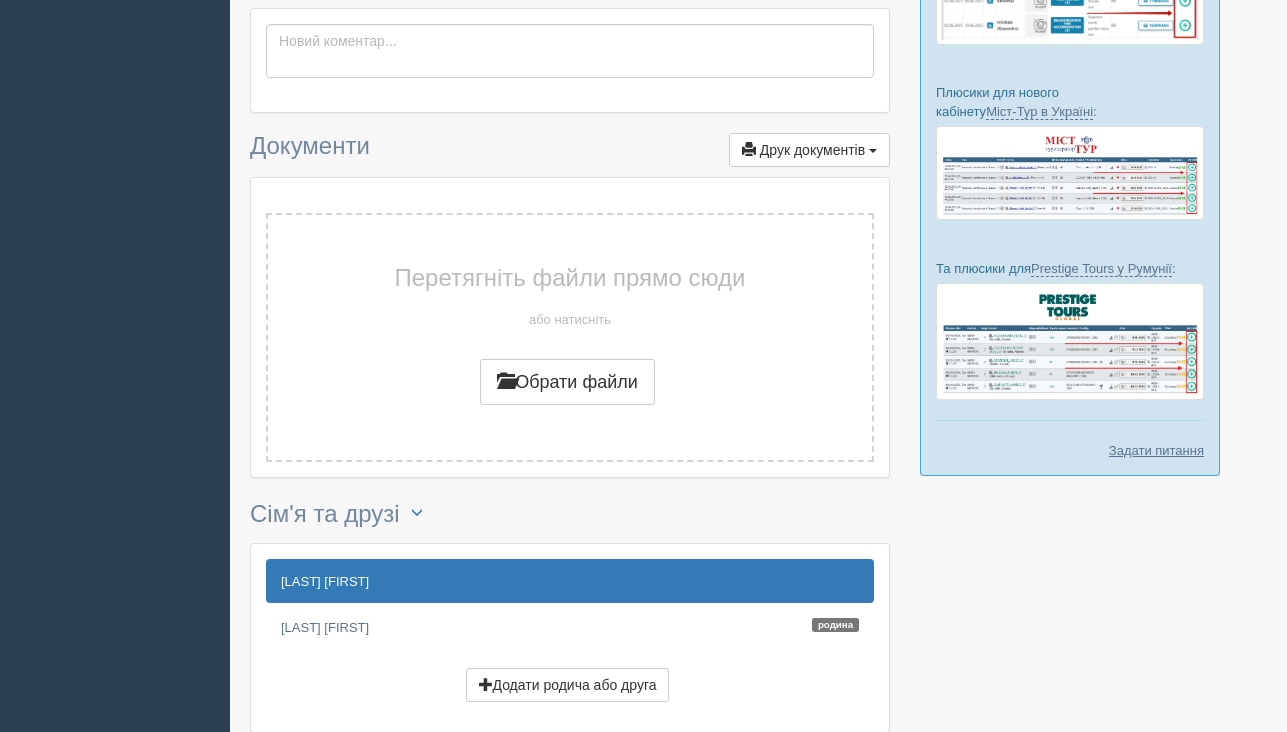 scroll, scrollTop: 549, scrollLeft: 0, axis: vertical 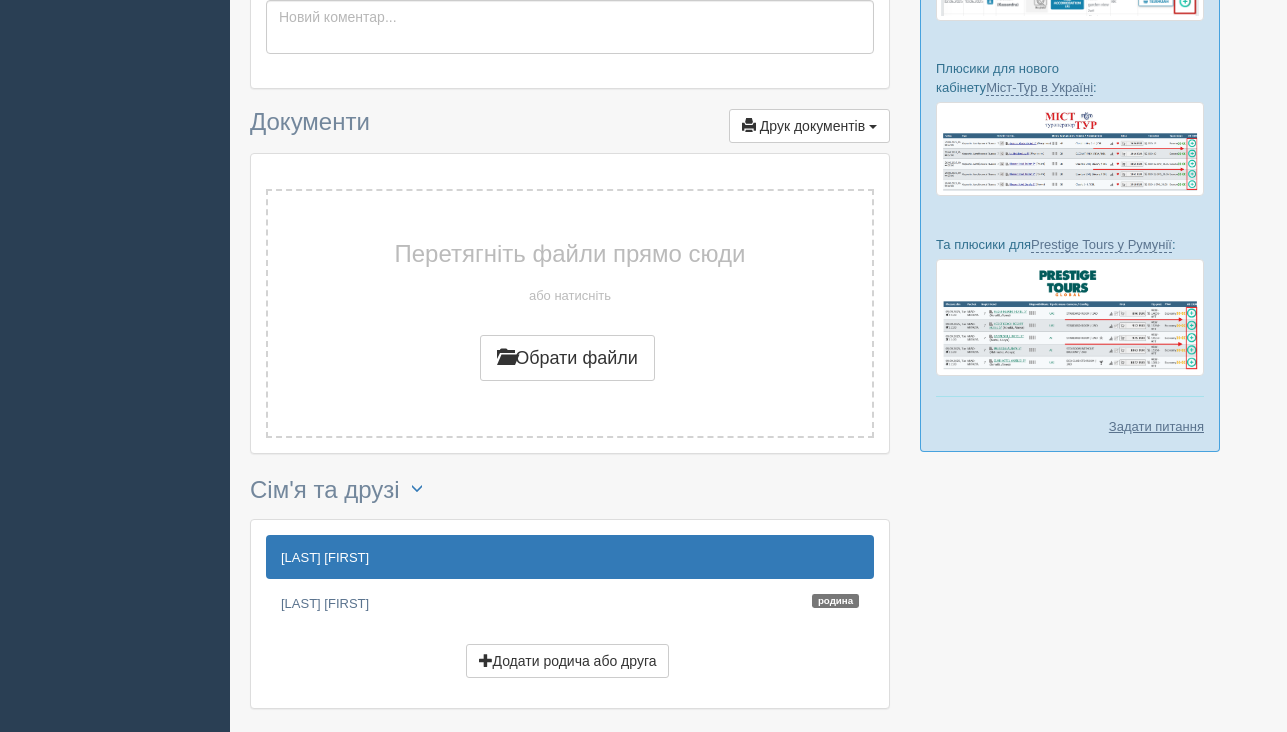 click on "[FIRST] [LAST]" at bounding box center [570, 557] 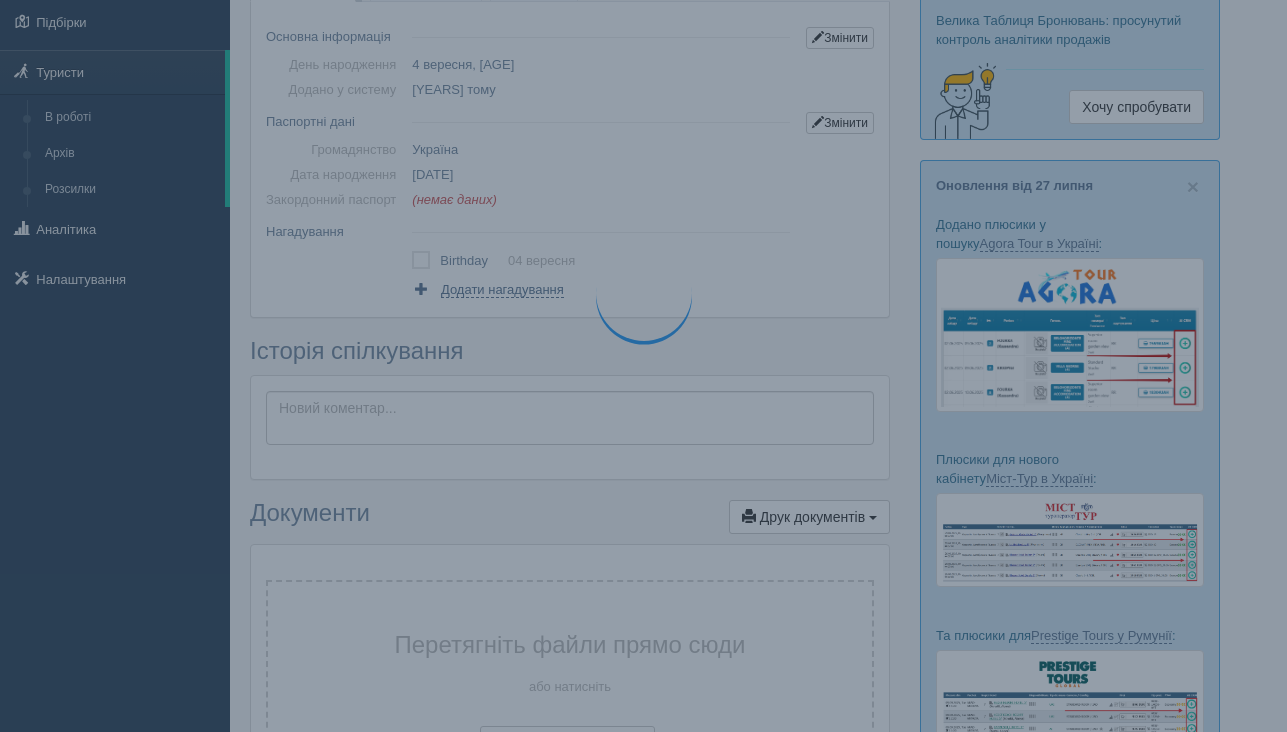 click on "×
Туриста відправлено до архіву
×
Туриста взято у роботу
SVODINA YULIIA
Менеджер:
Зара Эдинелян
Відправити до архіву
Взяти в роботу
Об'єднати дублікати" at bounding box center (570, 515) 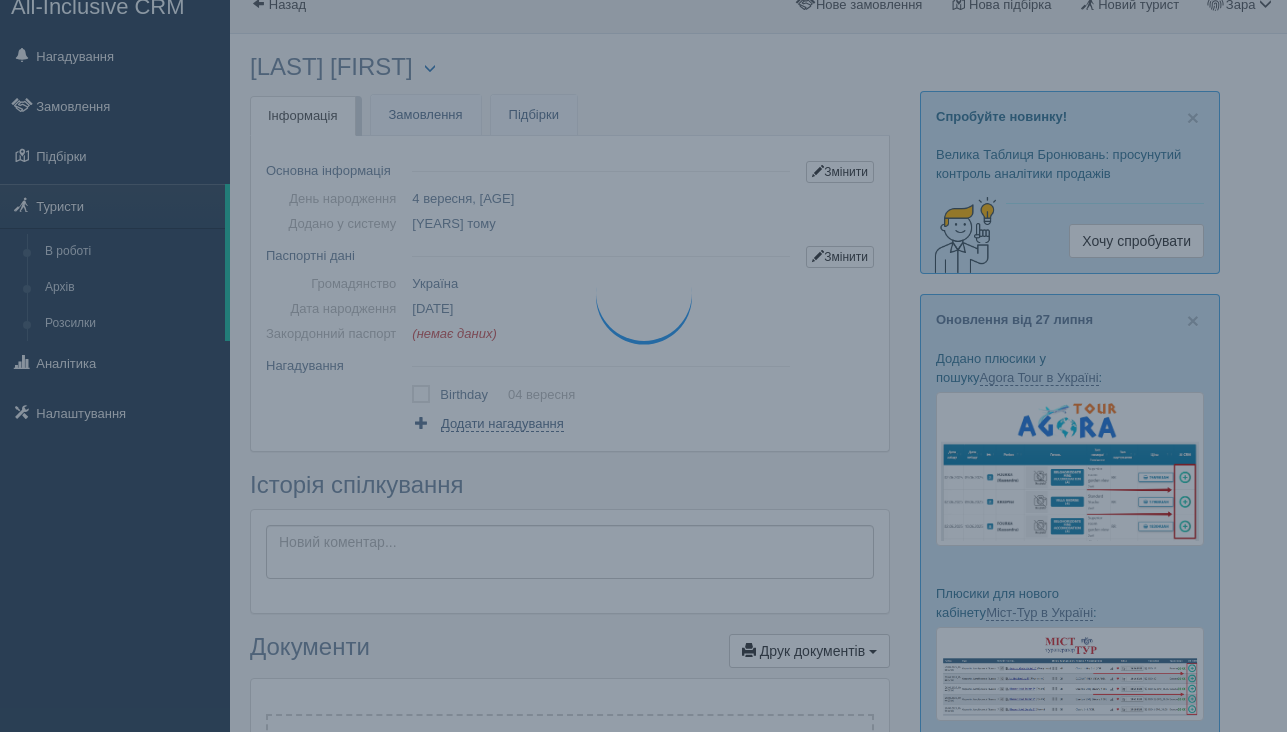scroll, scrollTop: 0, scrollLeft: 0, axis: both 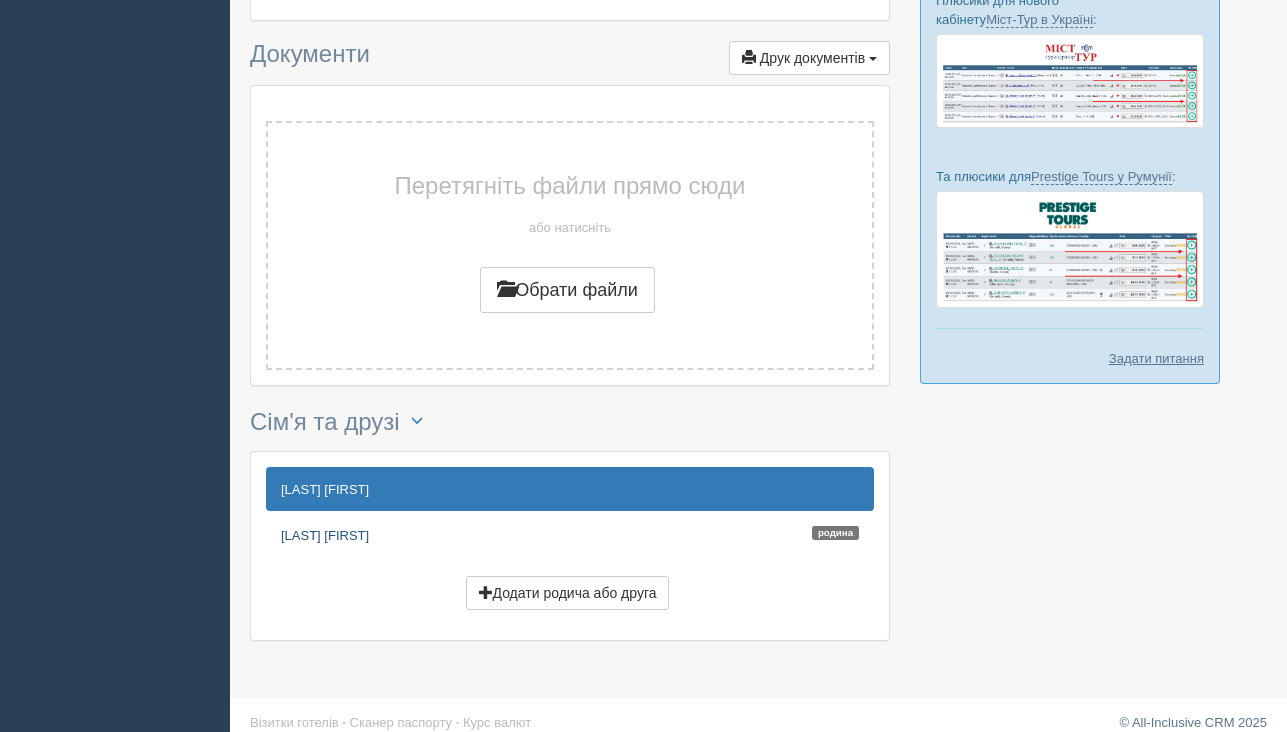 click on "SVODIN SERGII
Родина" at bounding box center [570, 535] 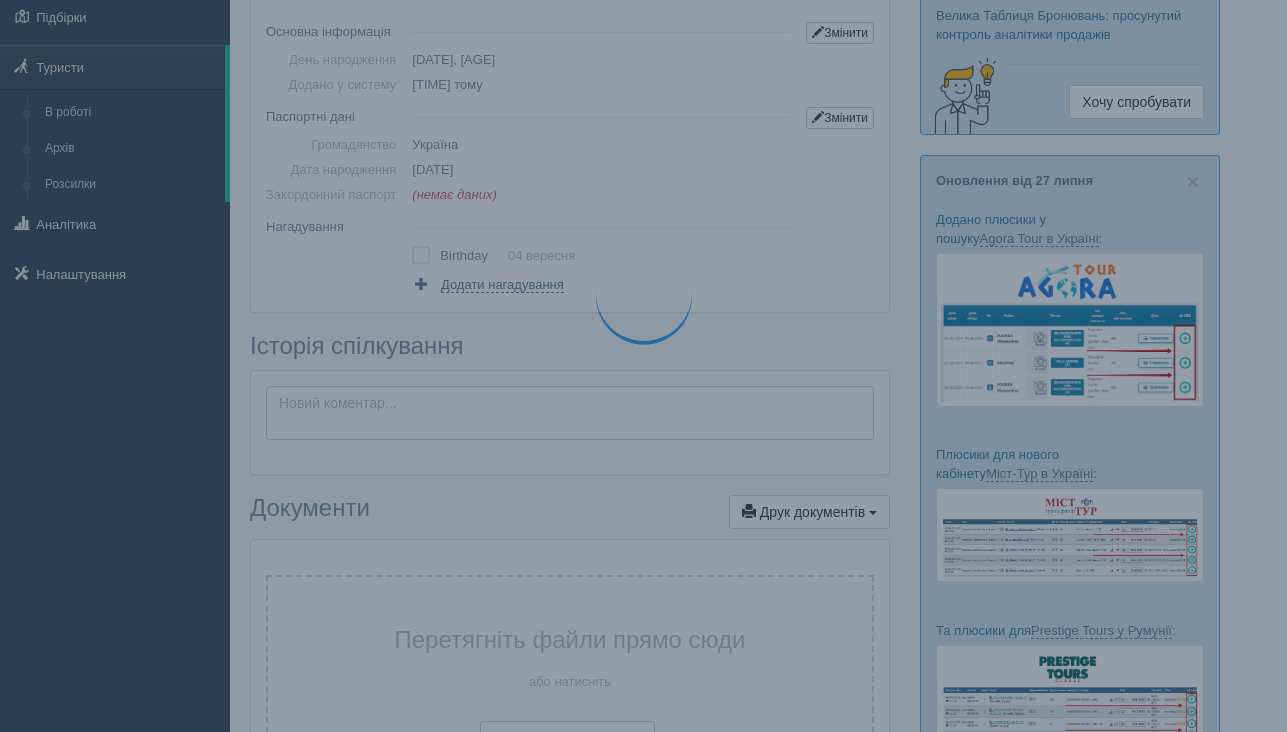 scroll, scrollTop: 0, scrollLeft: 0, axis: both 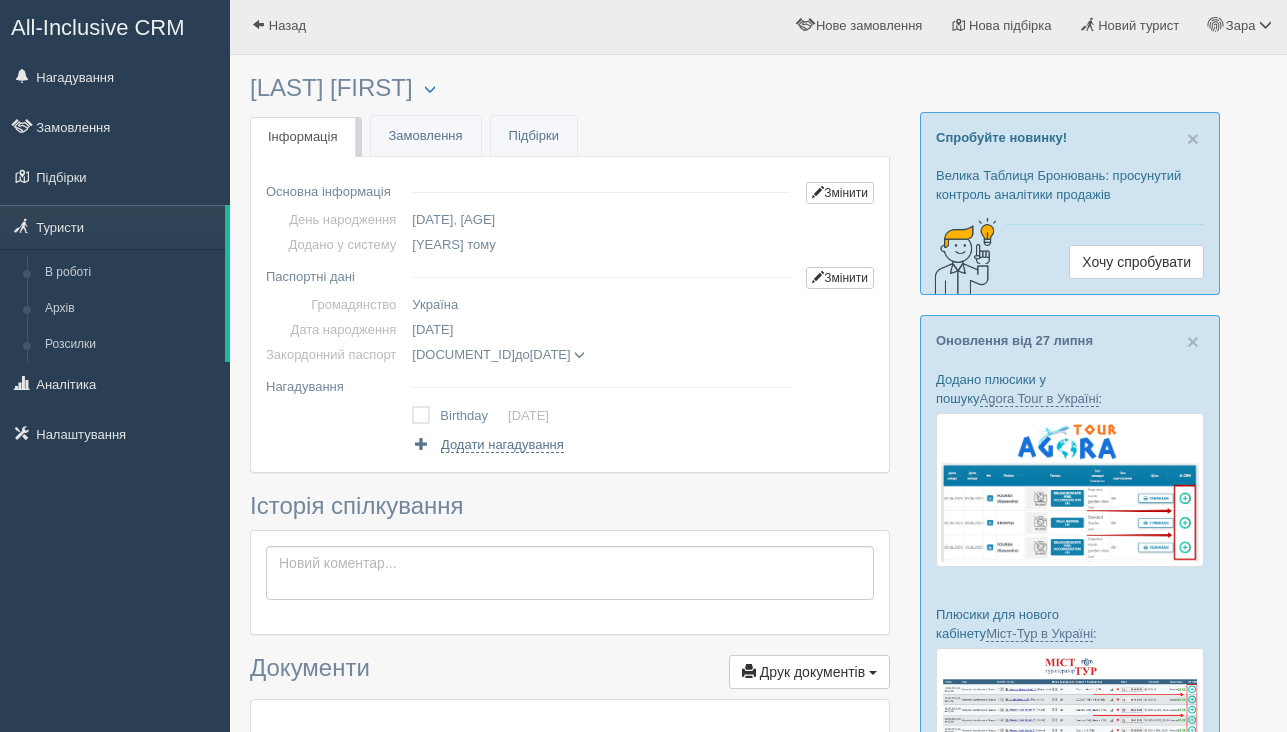 click at bounding box center (579, 355) 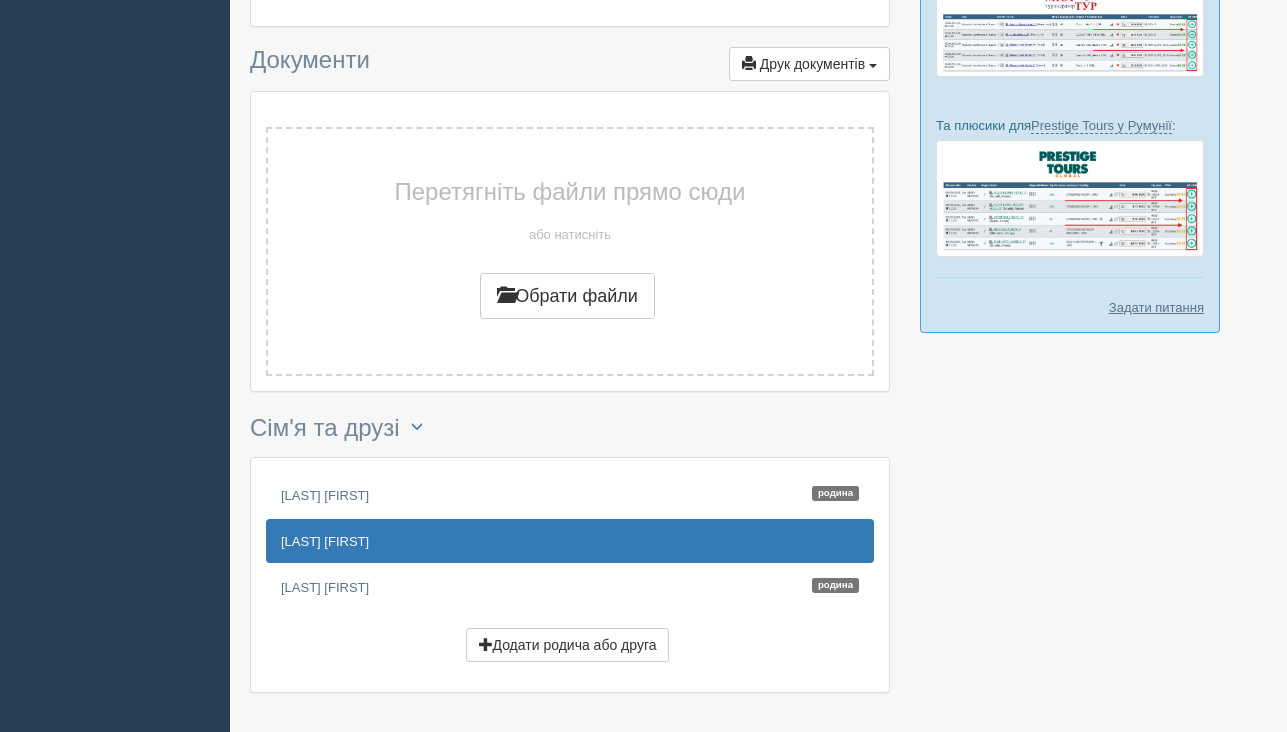 scroll, scrollTop: 741, scrollLeft: 0, axis: vertical 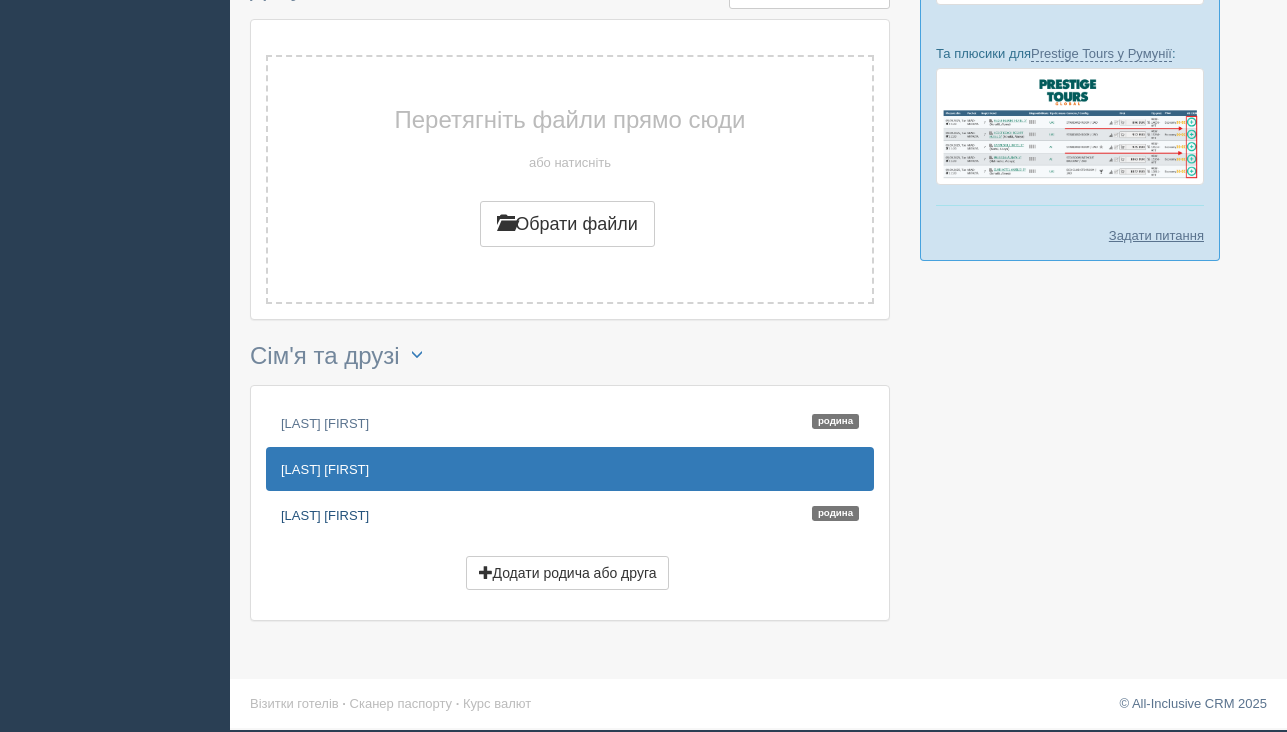 click on "SVODINA YULIIA
Родина" at bounding box center [570, 515] 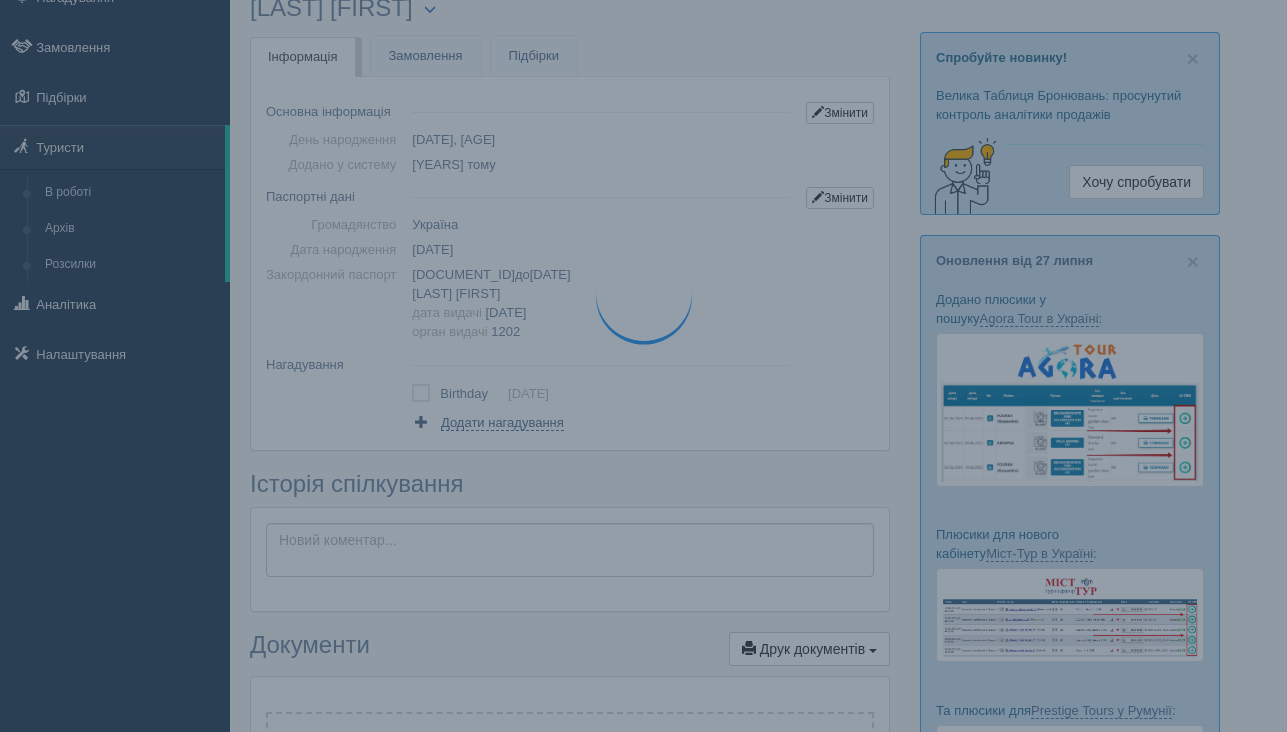scroll, scrollTop: 0, scrollLeft: 0, axis: both 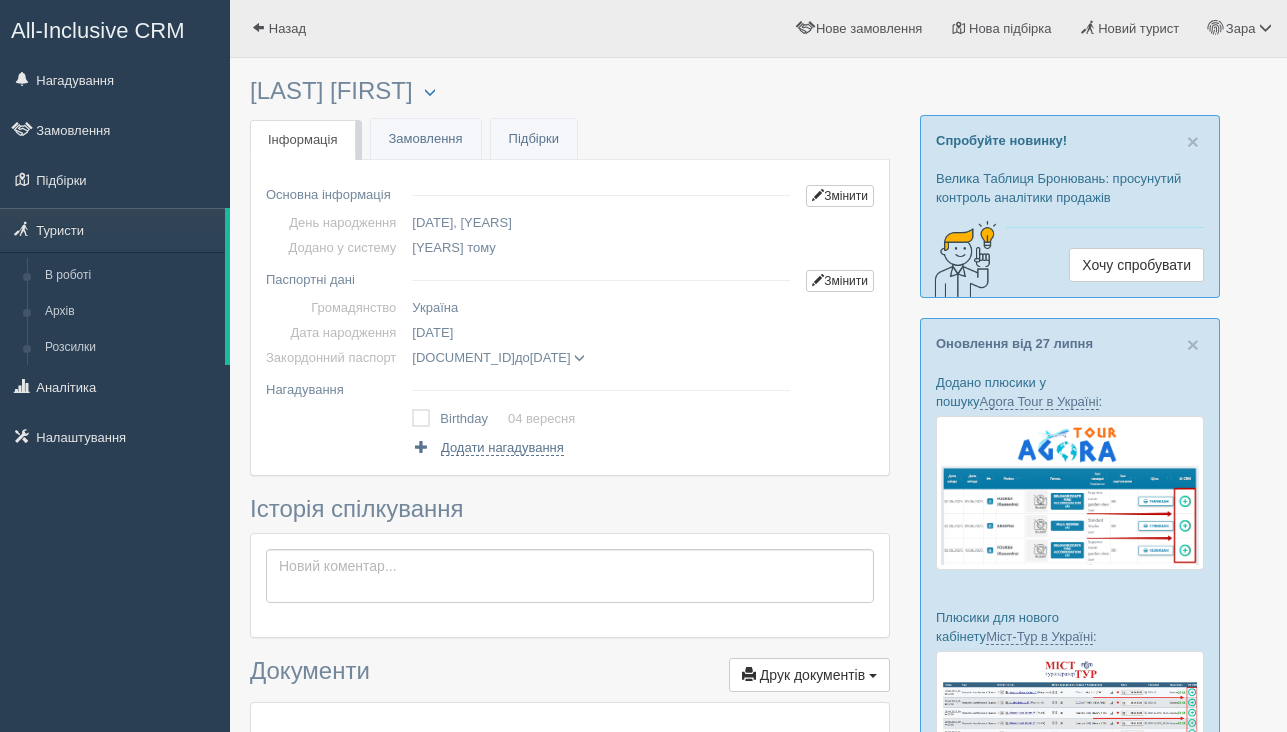 click at bounding box center [579, 358] 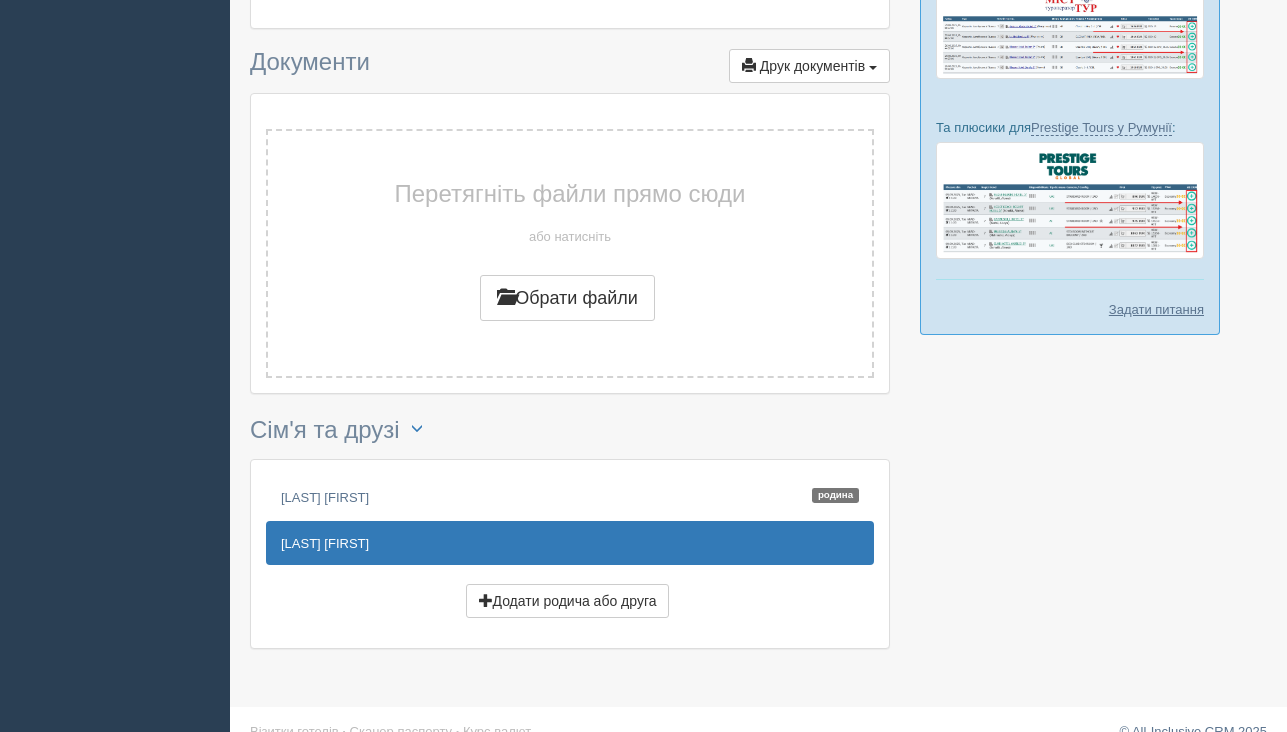 scroll, scrollTop: 695, scrollLeft: 0, axis: vertical 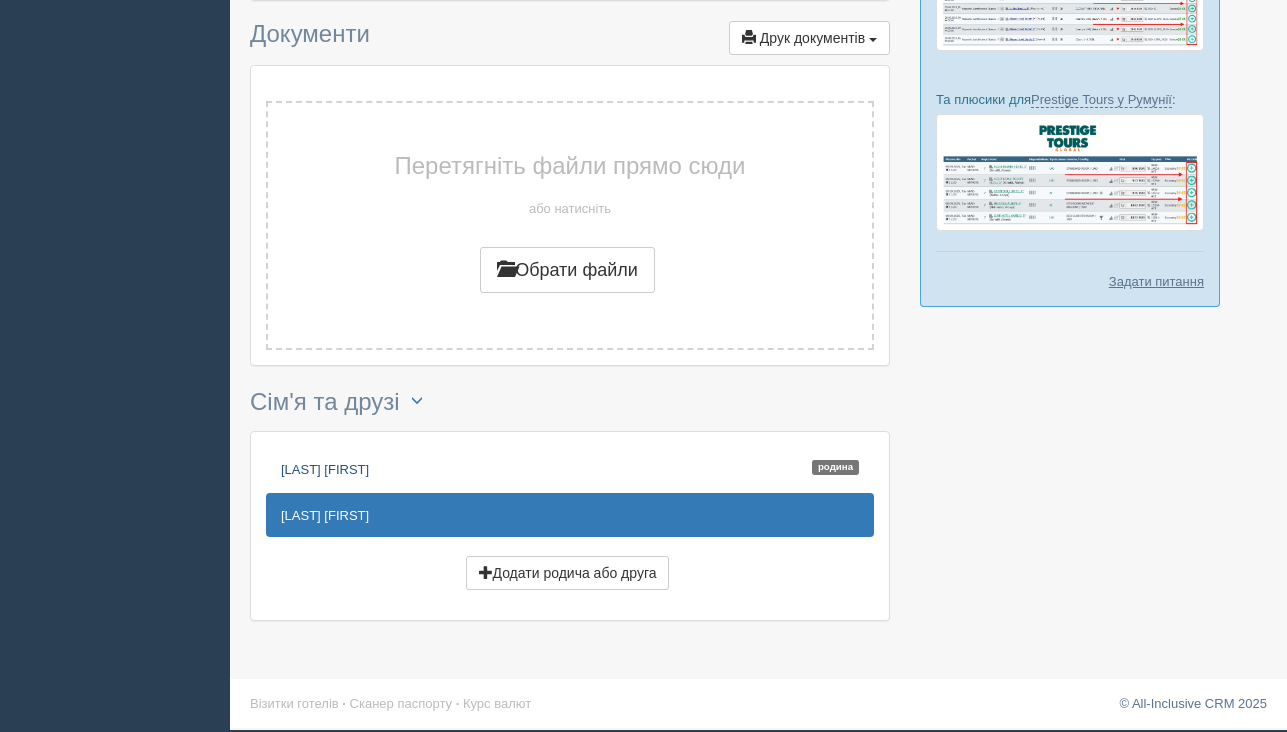 click on "[LAST] [FIRST]
[LAST]" at bounding box center (570, 469) 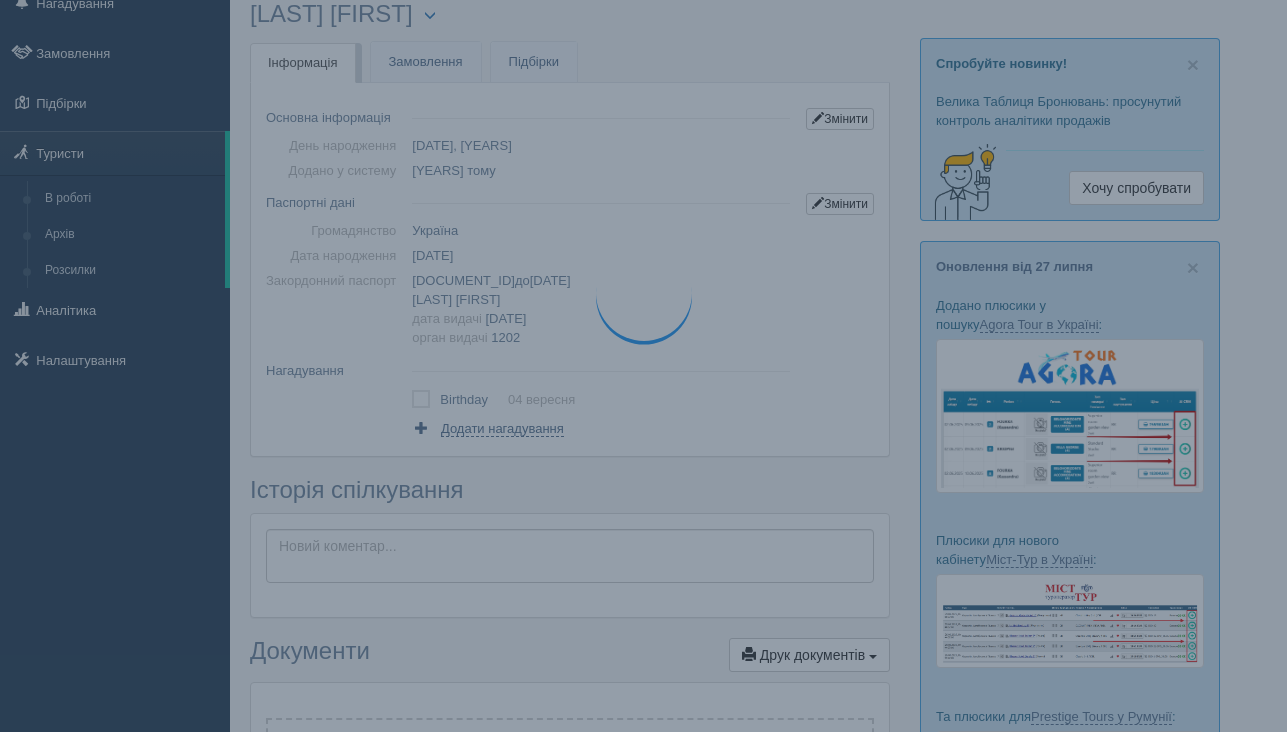scroll, scrollTop: 0, scrollLeft: 0, axis: both 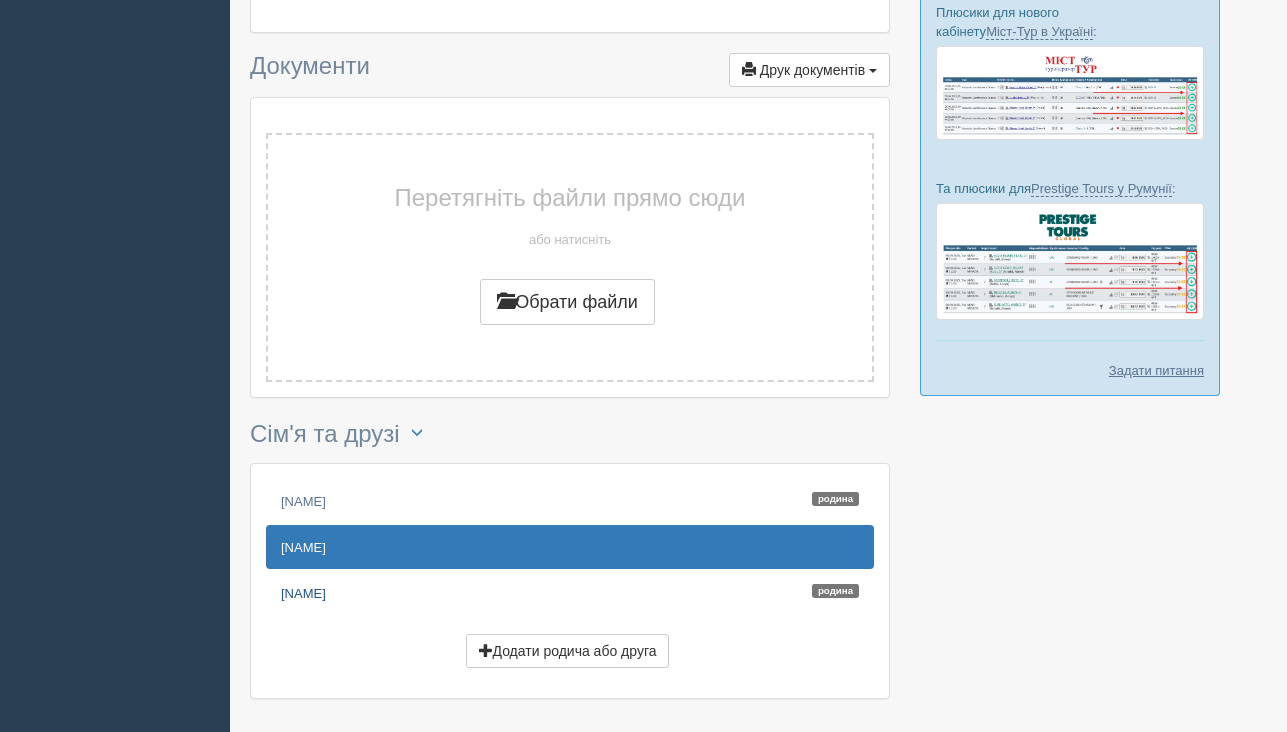 click on "[NAME]
[NAME]" at bounding box center [570, 593] 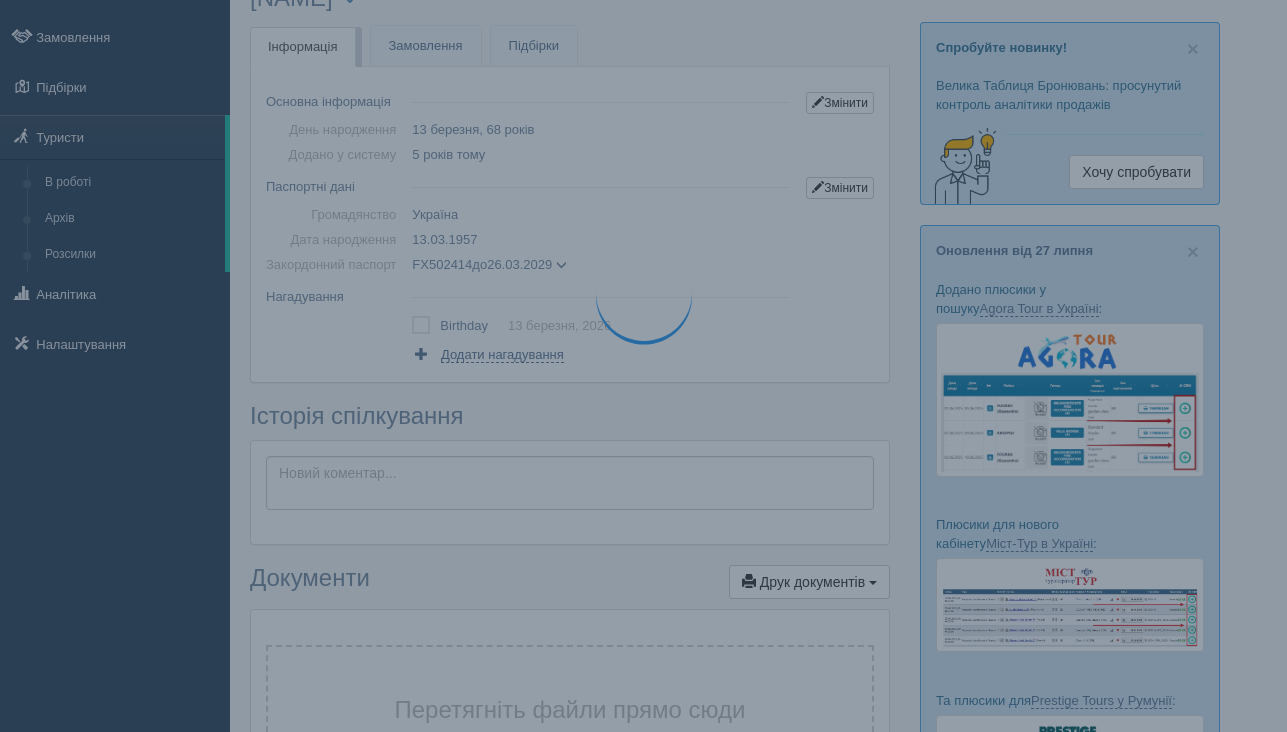 scroll, scrollTop: 0, scrollLeft: 0, axis: both 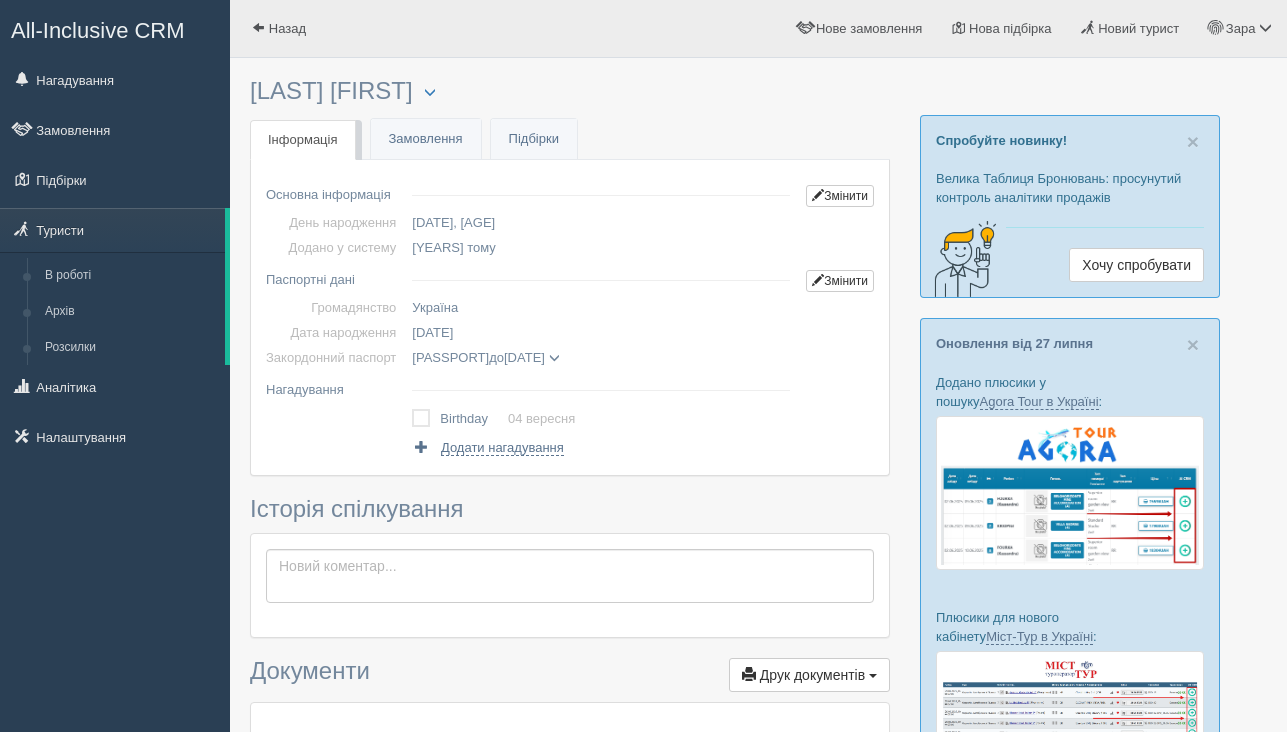click at bounding box center [554, 358] 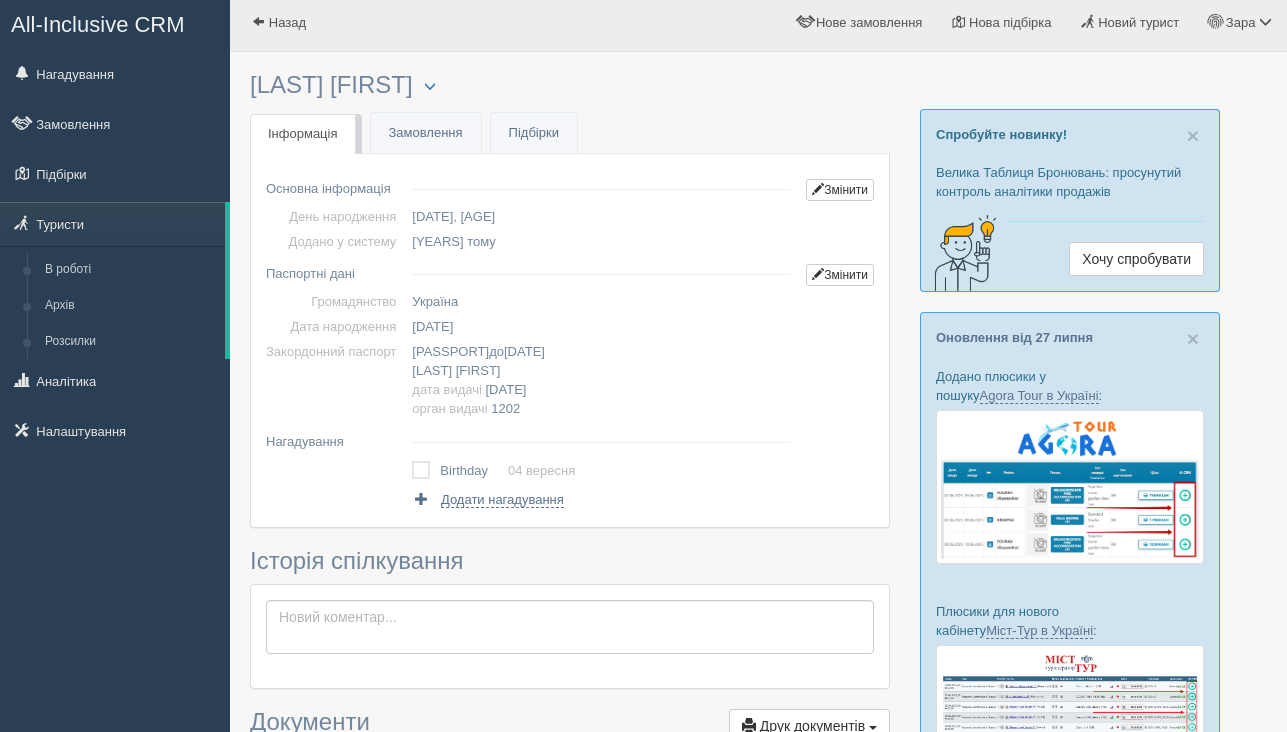 scroll, scrollTop: 0, scrollLeft: 0, axis: both 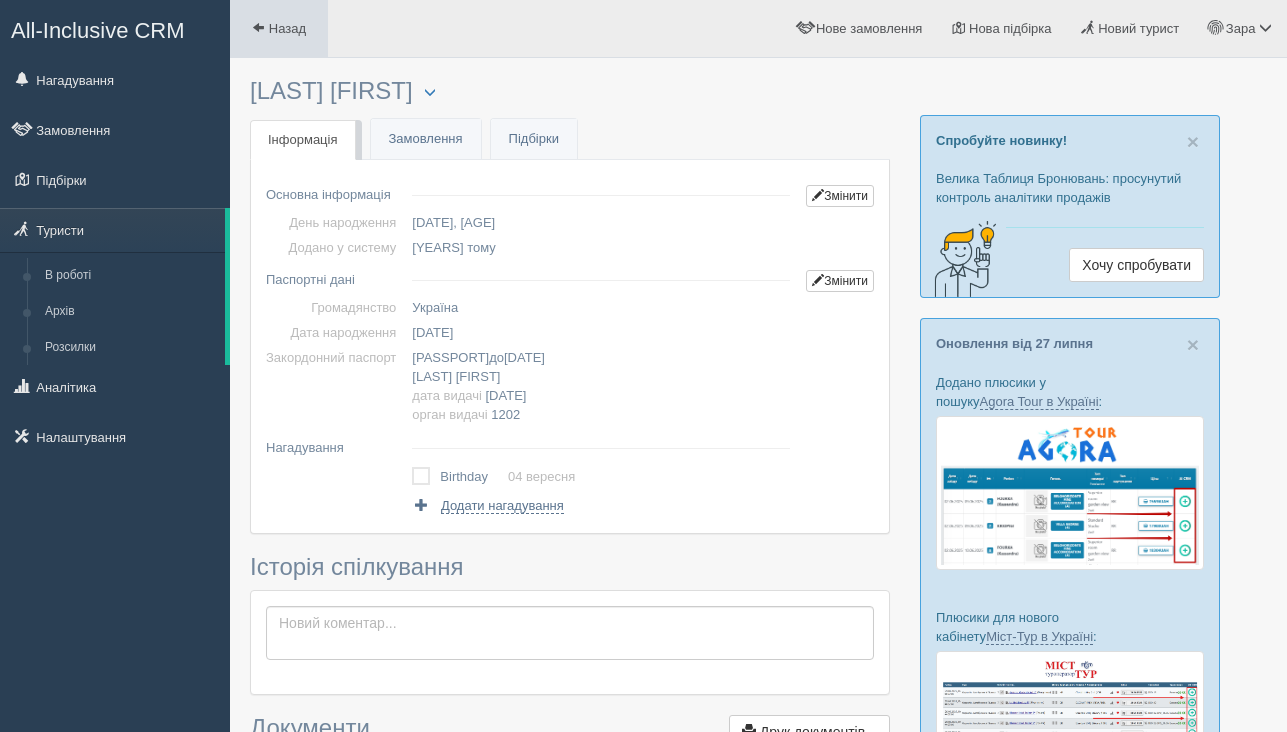 click on "Назад" at bounding box center (287, 28) 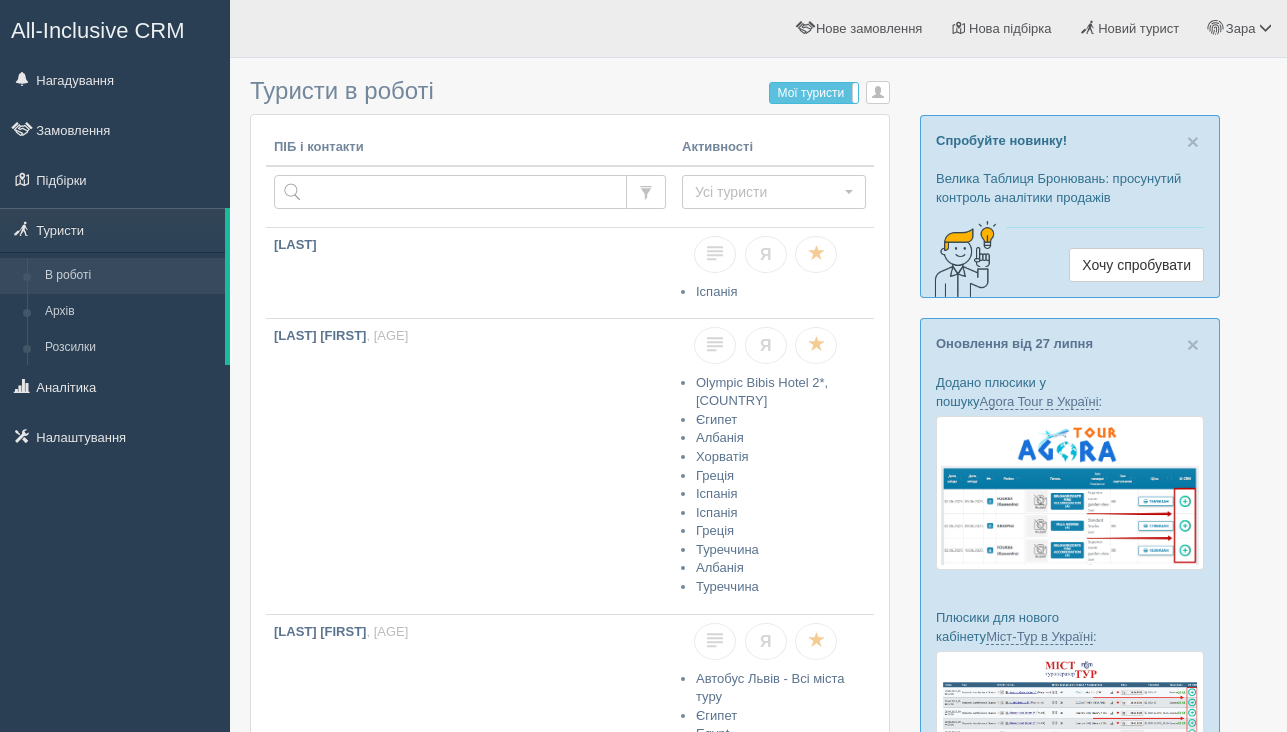 scroll, scrollTop: 0, scrollLeft: 0, axis: both 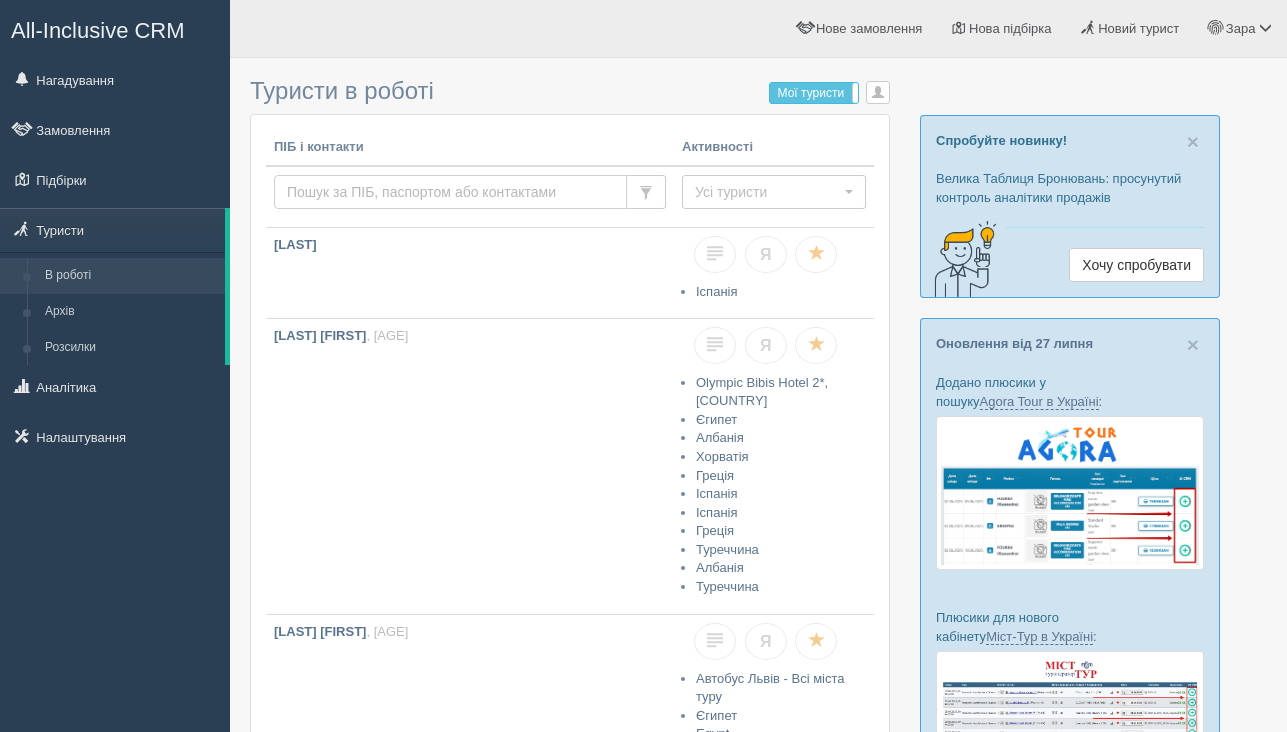 click at bounding box center [450, 192] 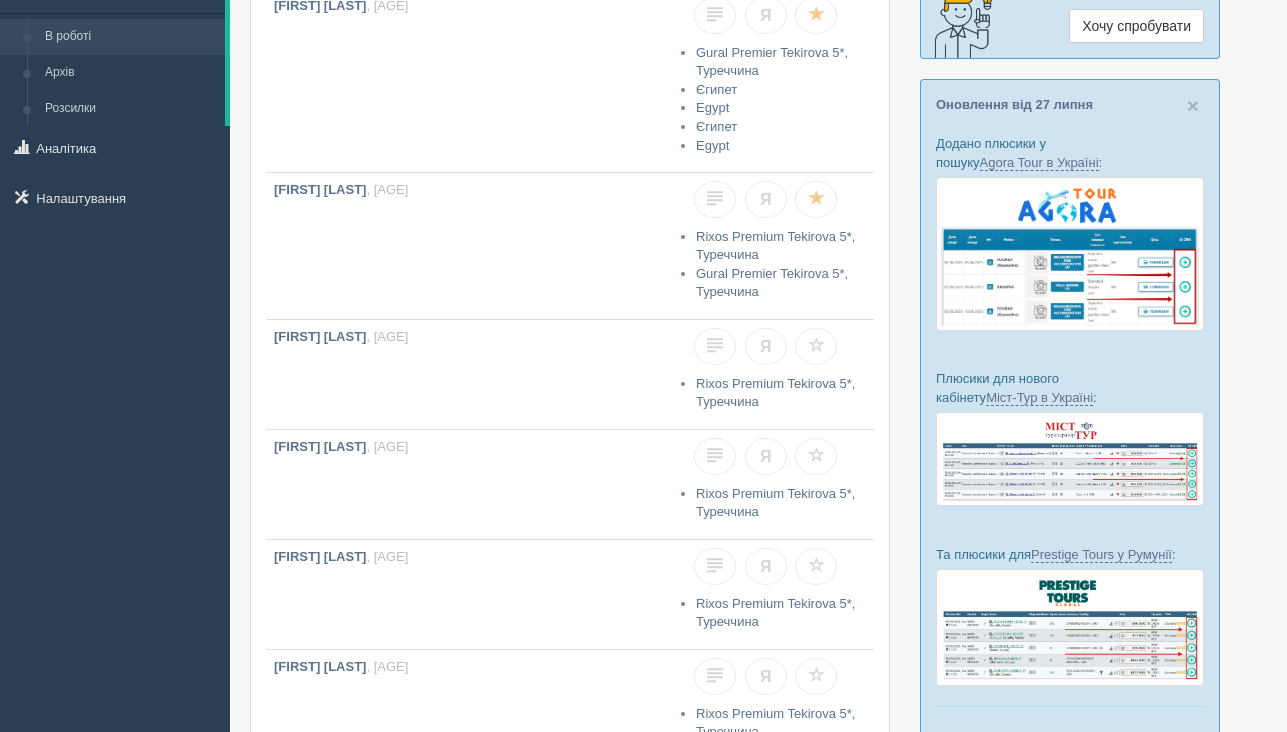 scroll, scrollTop: 266, scrollLeft: 0, axis: vertical 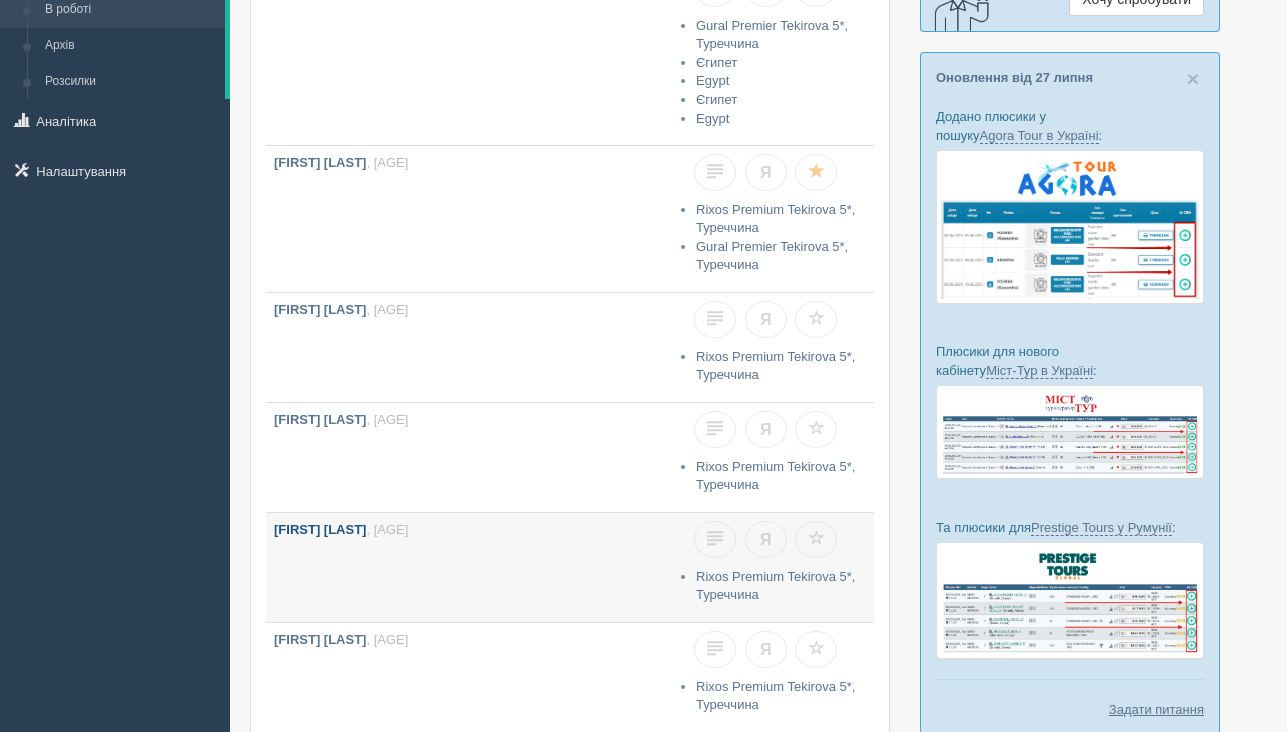 click on "SVODINA MARIIA ,
12 років" at bounding box center [470, 567] 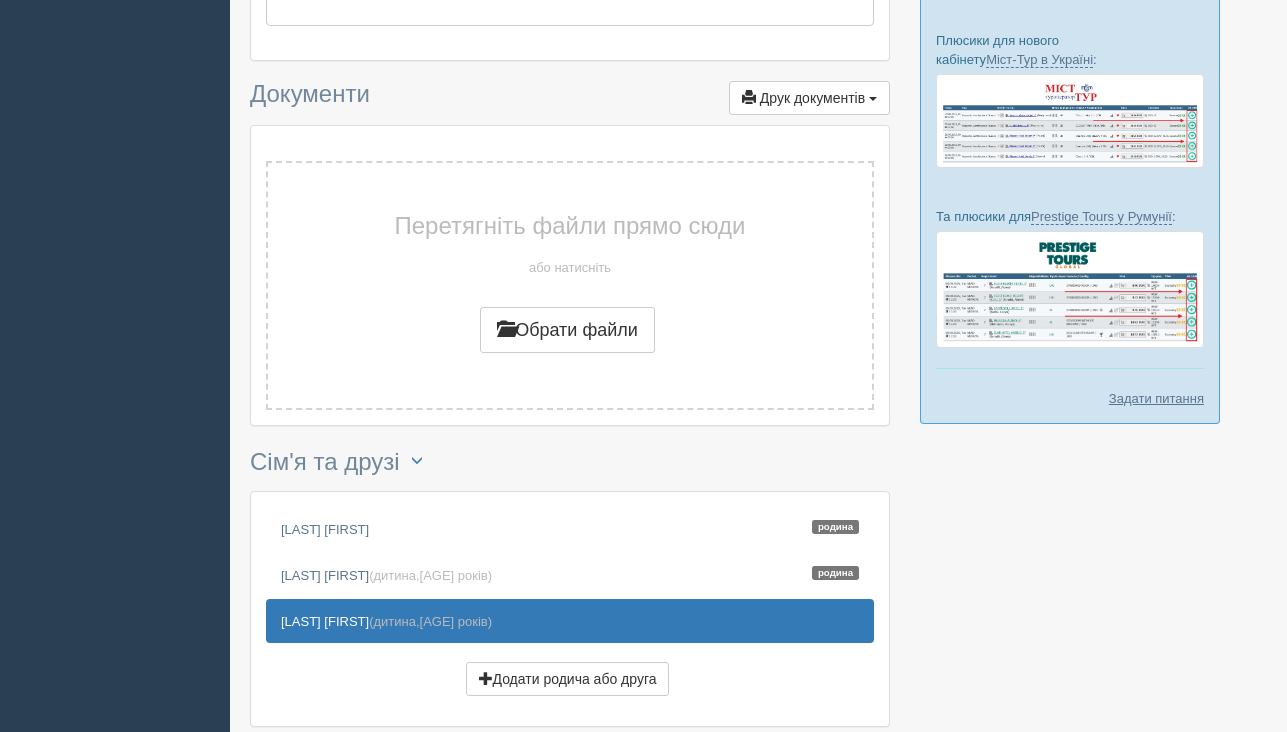 scroll, scrollTop: 668, scrollLeft: 0, axis: vertical 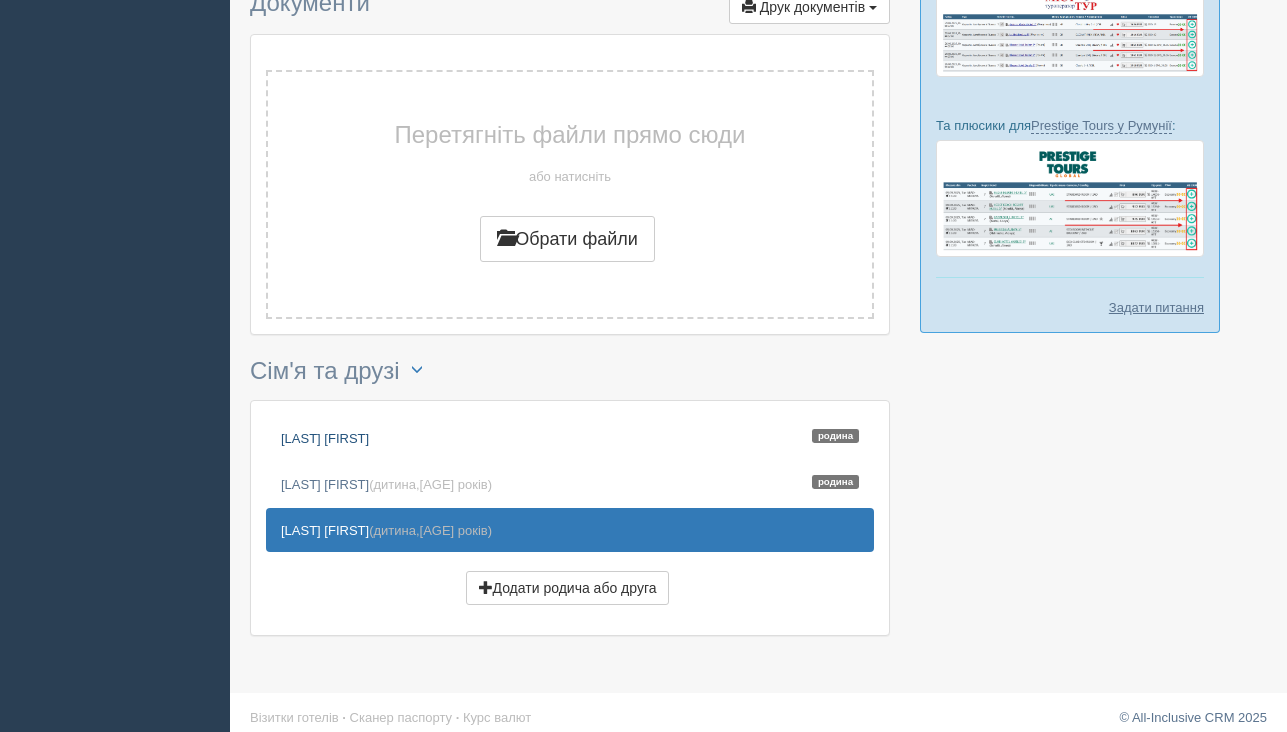 click on "[LAST] [FIRST]
[SURNAME]" at bounding box center (570, 438) 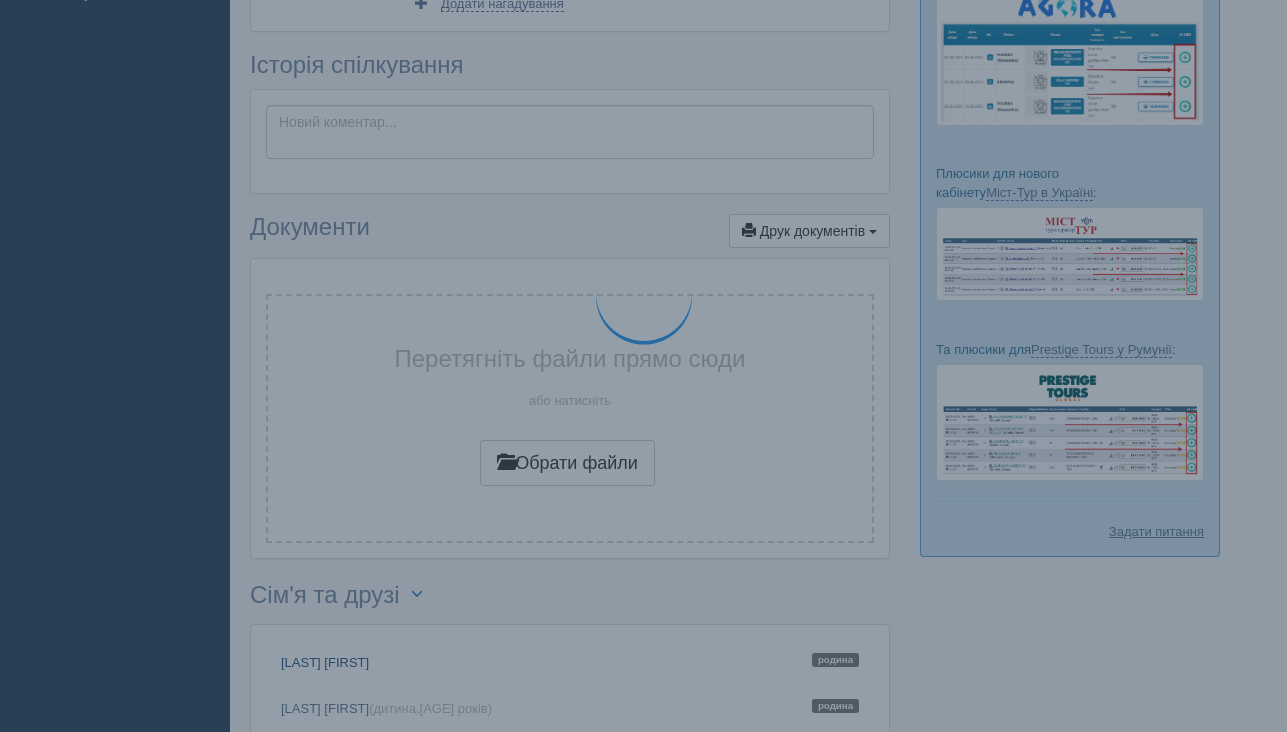 scroll, scrollTop: 0, scrollLeft: 0, axis: both 